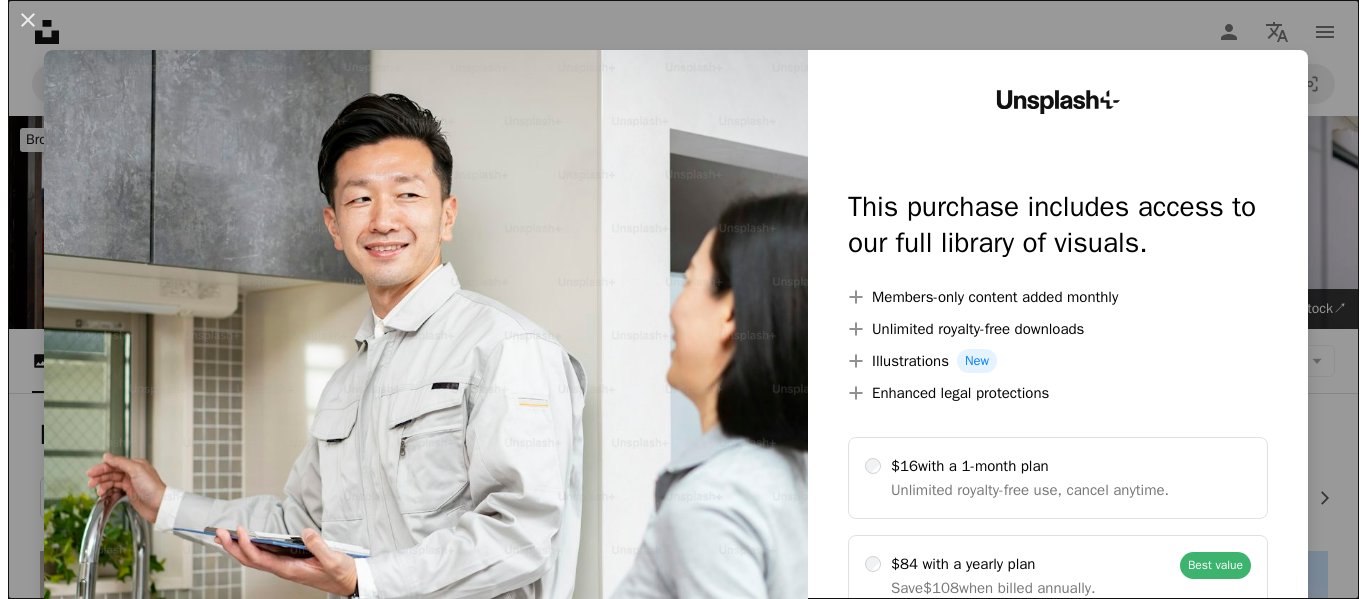 scroll, scrollTop: 1730, scrollLeft: 0, axis: vertical 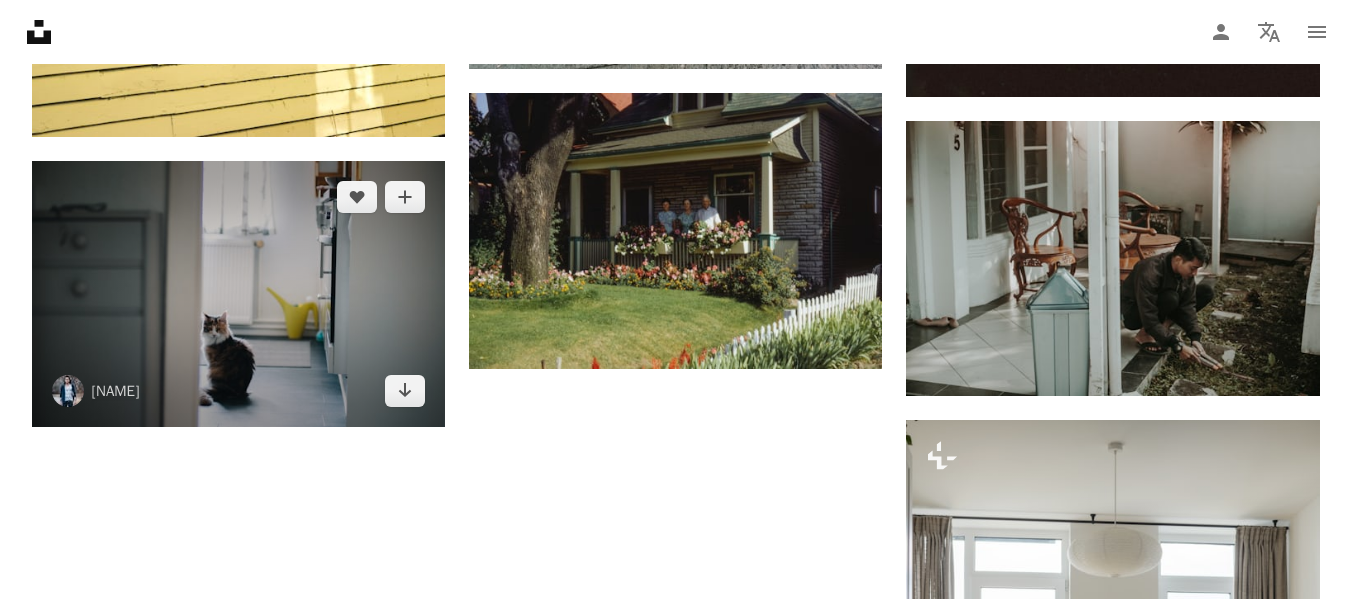 click at bounding box center [238, 293] 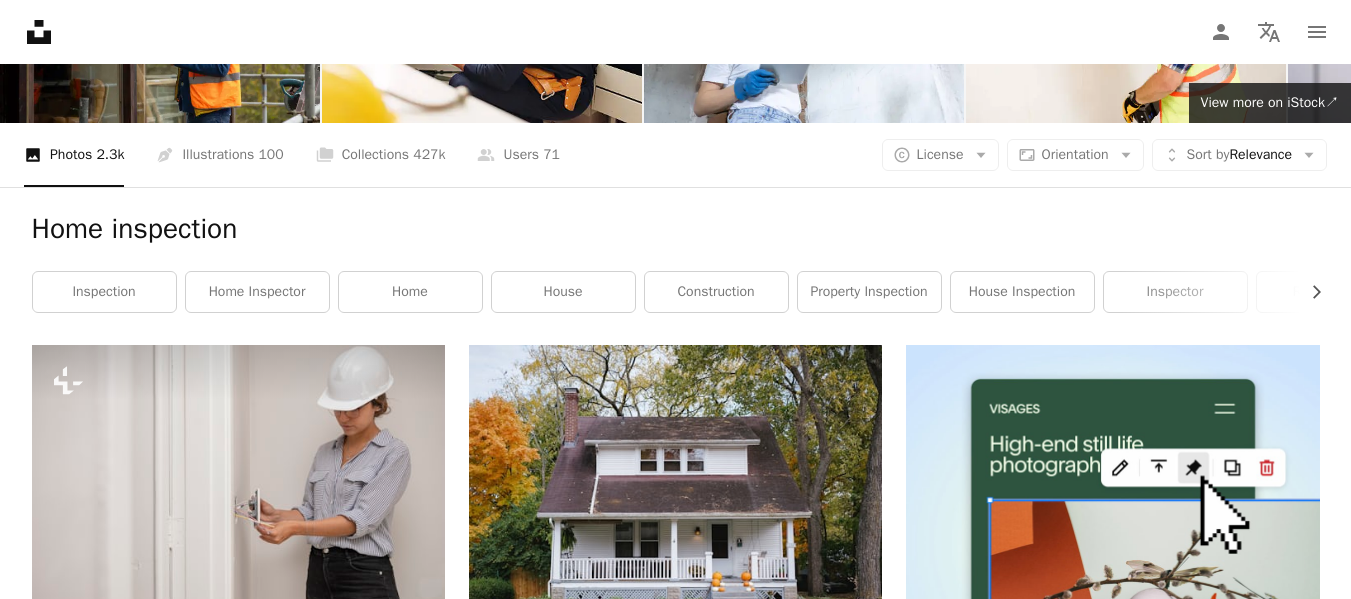 scroll, scrollTop: 0, scrollLeft: 0, axis: both 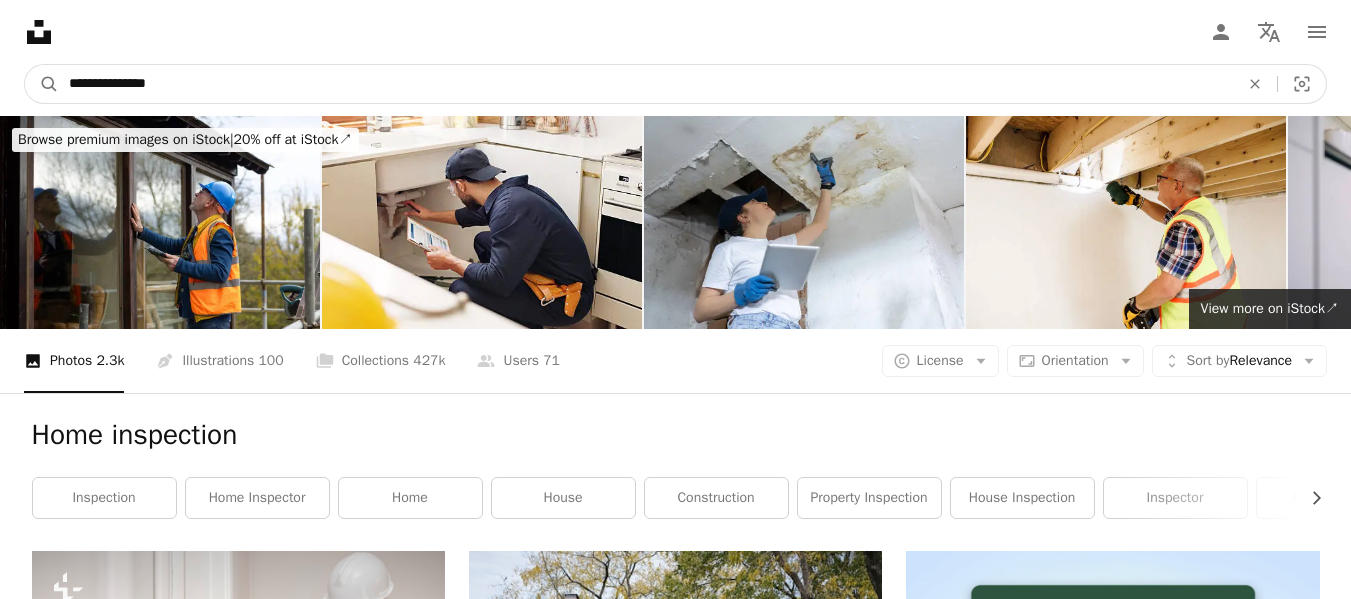 click on "**********" at bounding box center [646, 84] 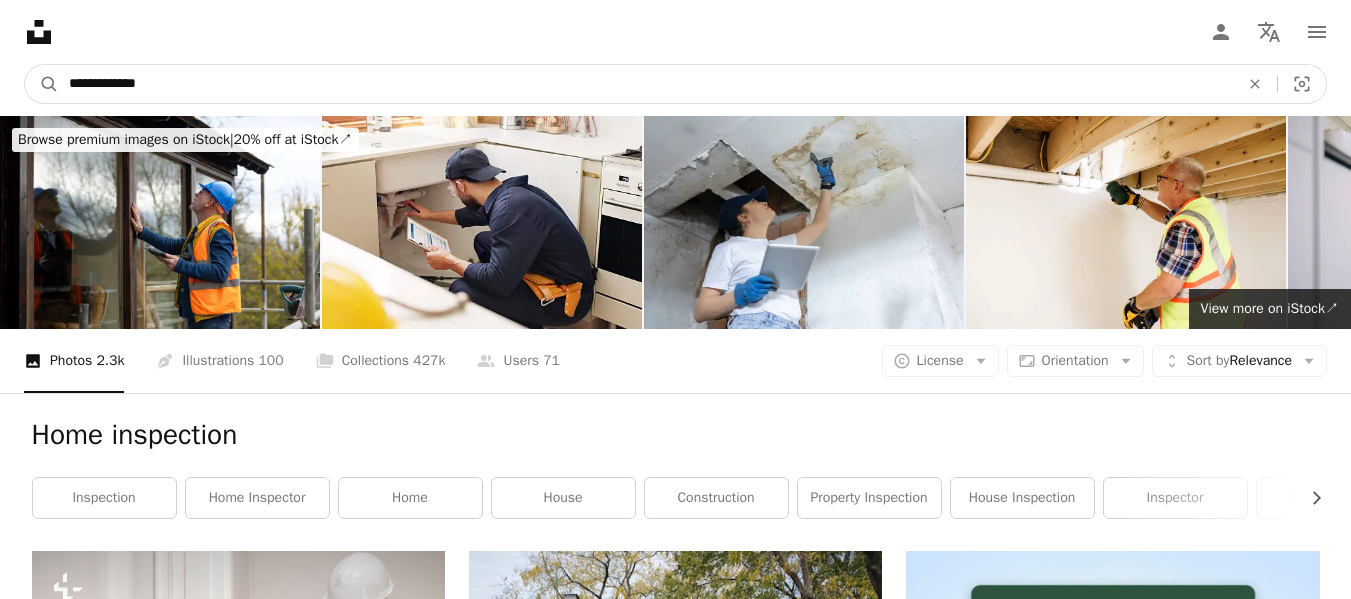 type on "**********" 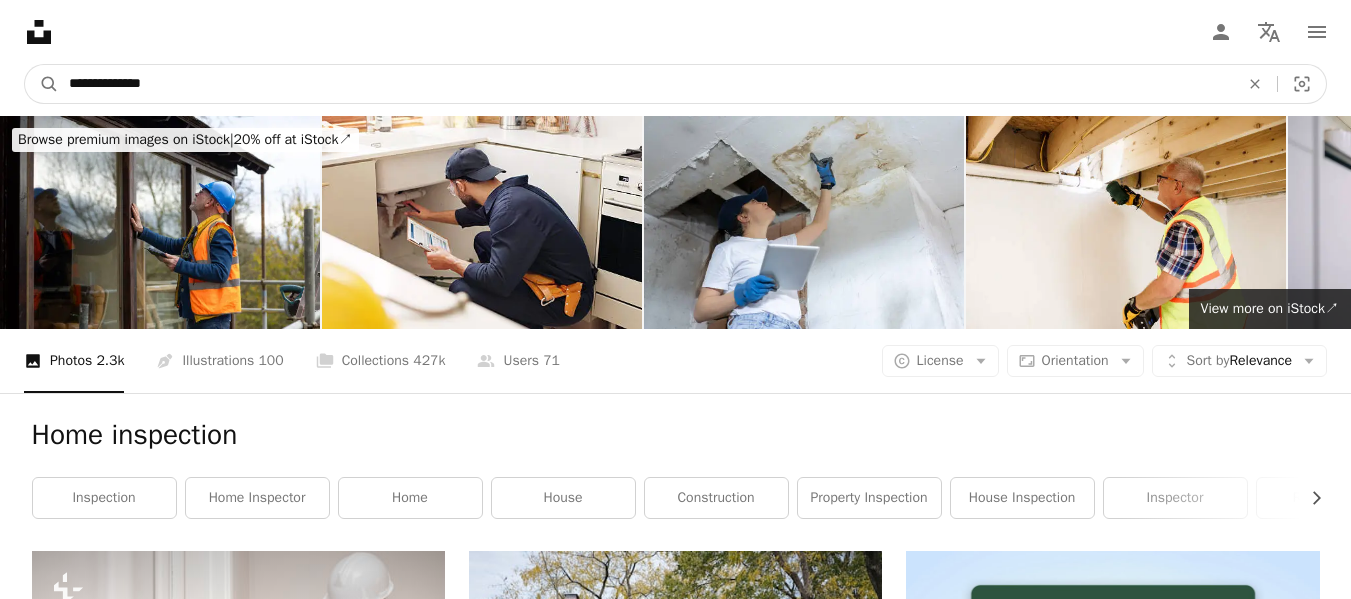 click on "A magnifying glass" at bounding box center [42, 84] 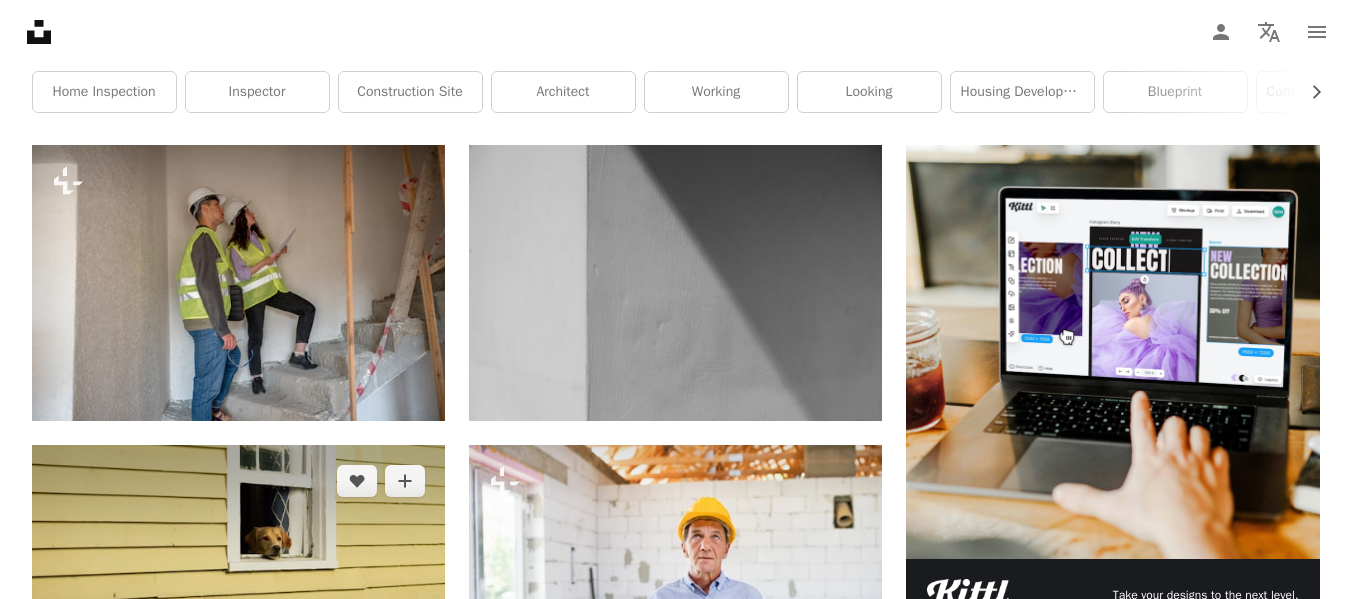 scroll, scrollTop: 0, scrollLeft: 0, axis: both 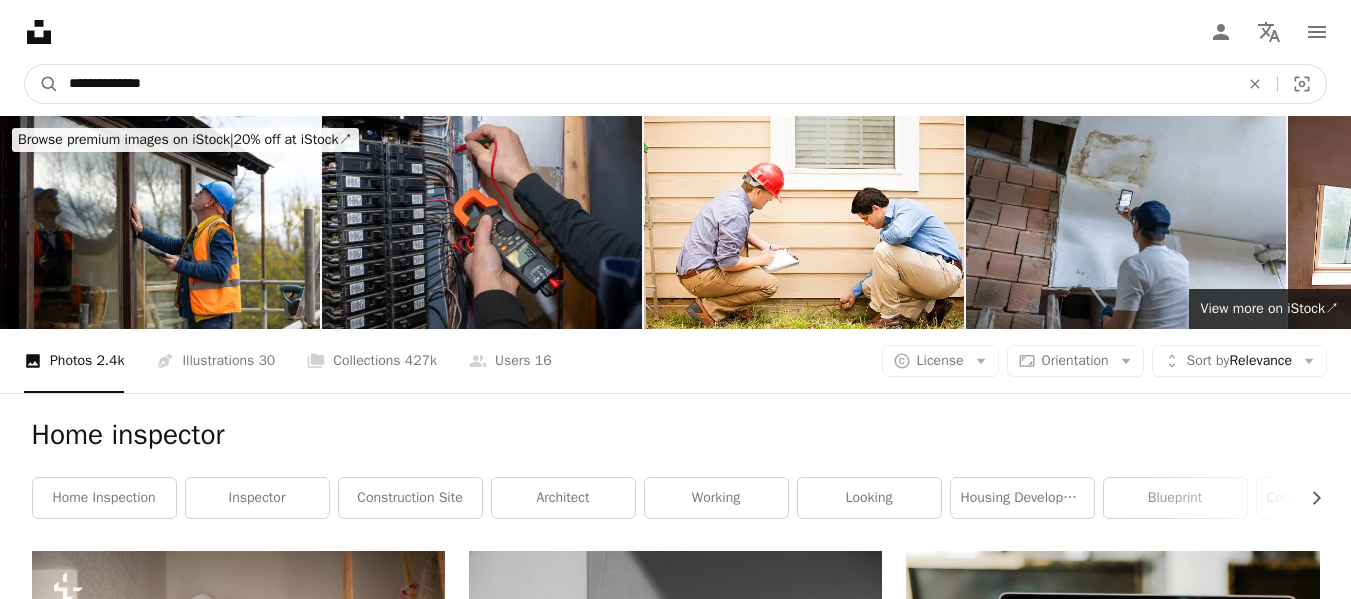 click on "**********" at bounding box center (646, 84) 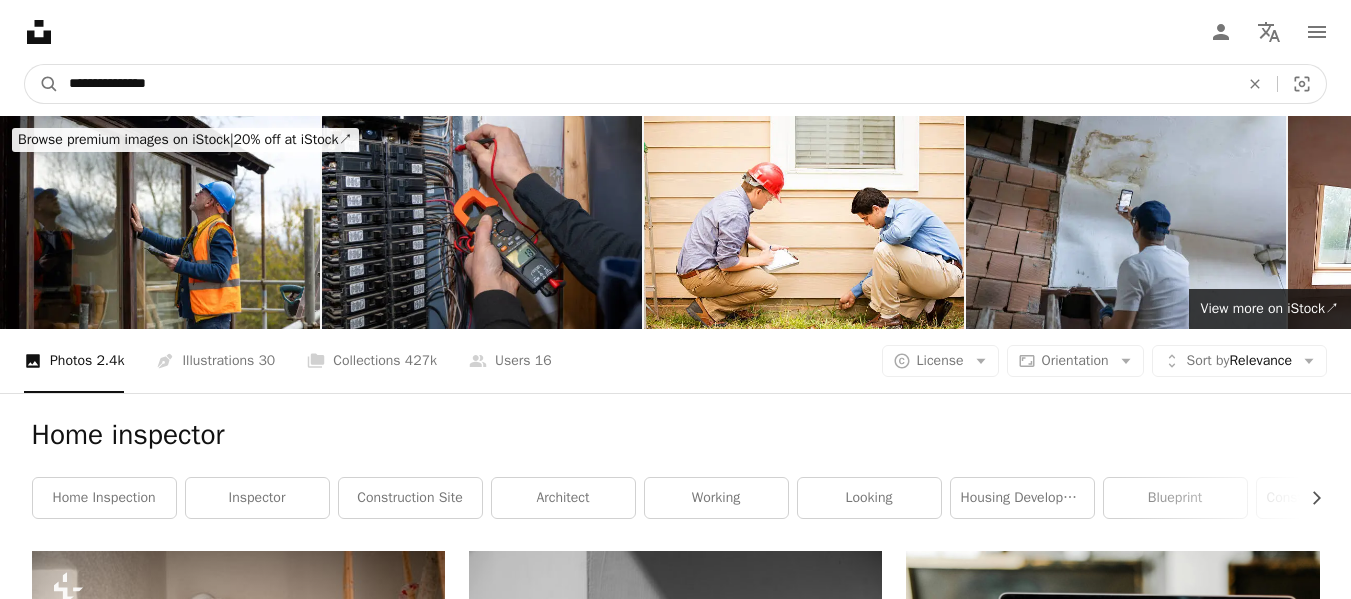 type on "**********" 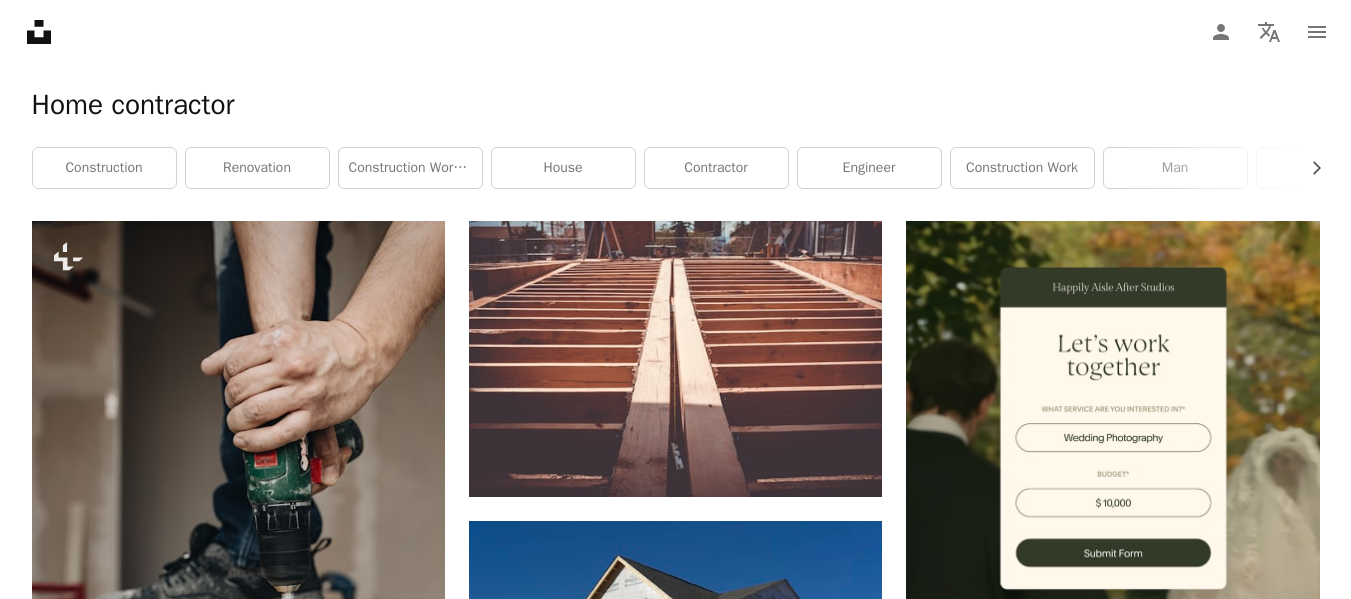 scroll, scrollTop: 0, scrollLeft: 0, axis: both 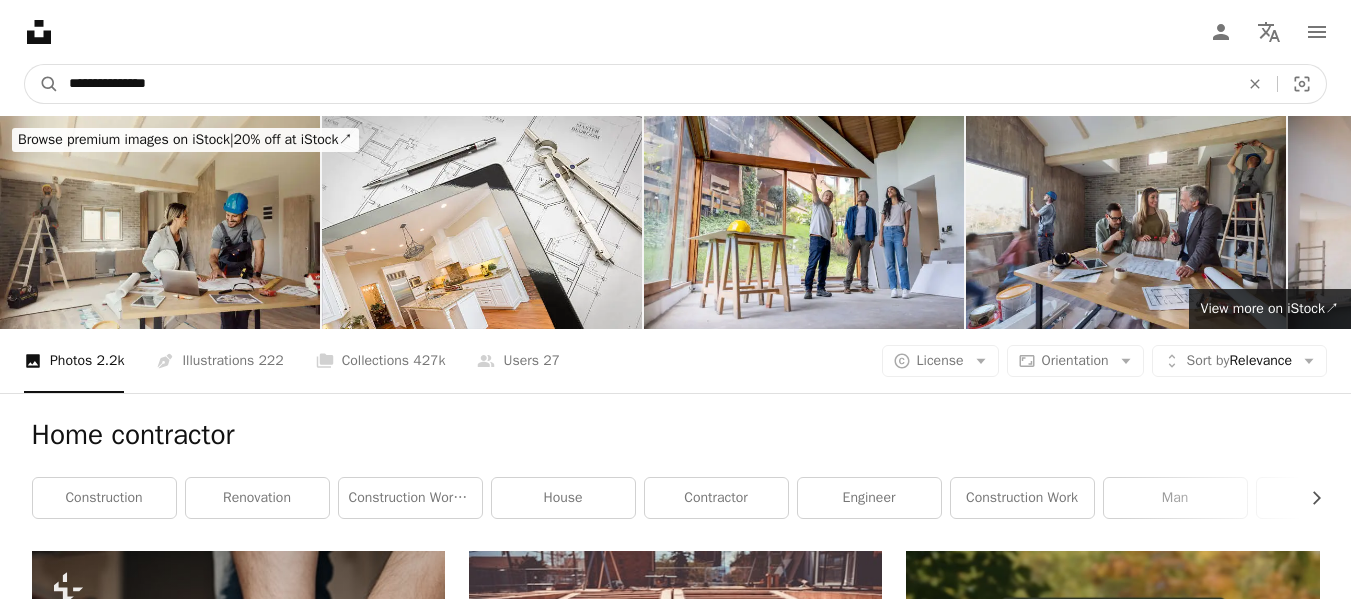 click on "**********" at bounding box center (646, 84) 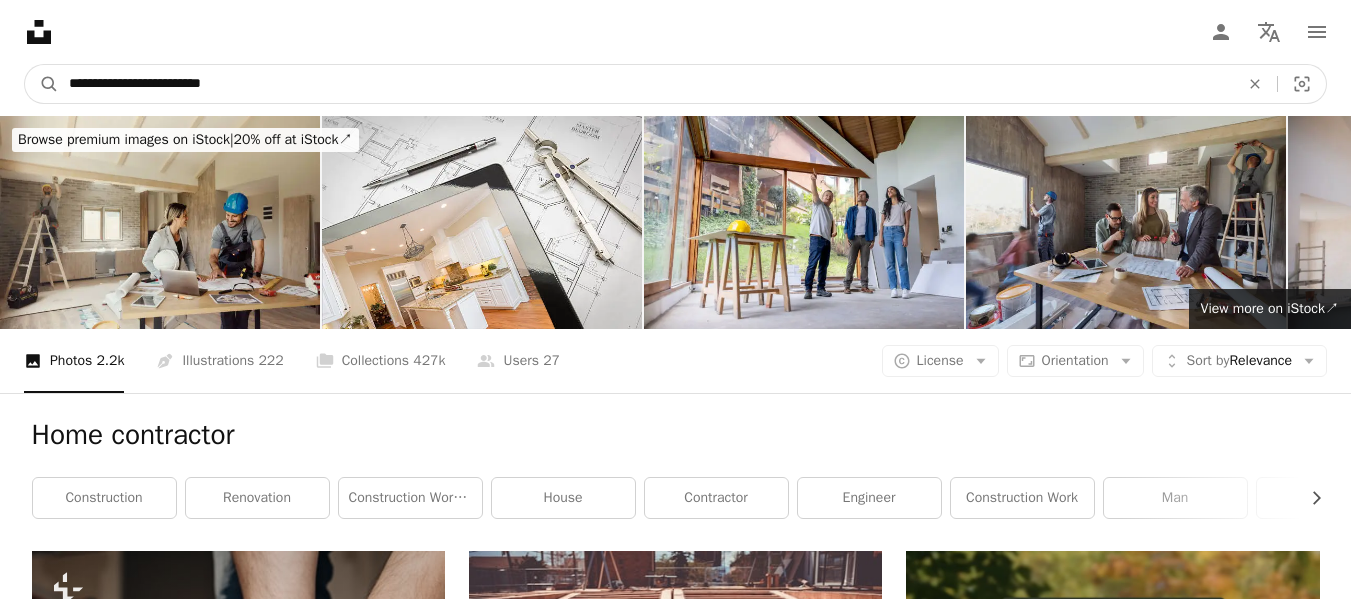 type on "**********" 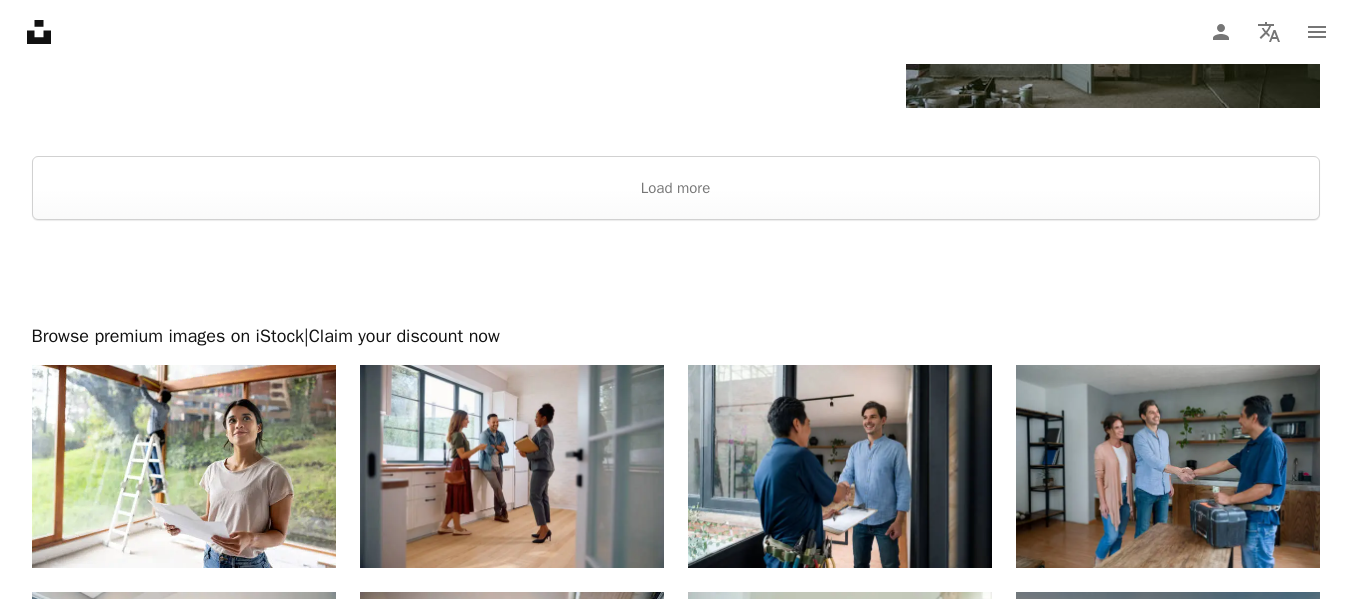 scroll, scrollTop: 3952, scrollLeft: 0, axis: vertical 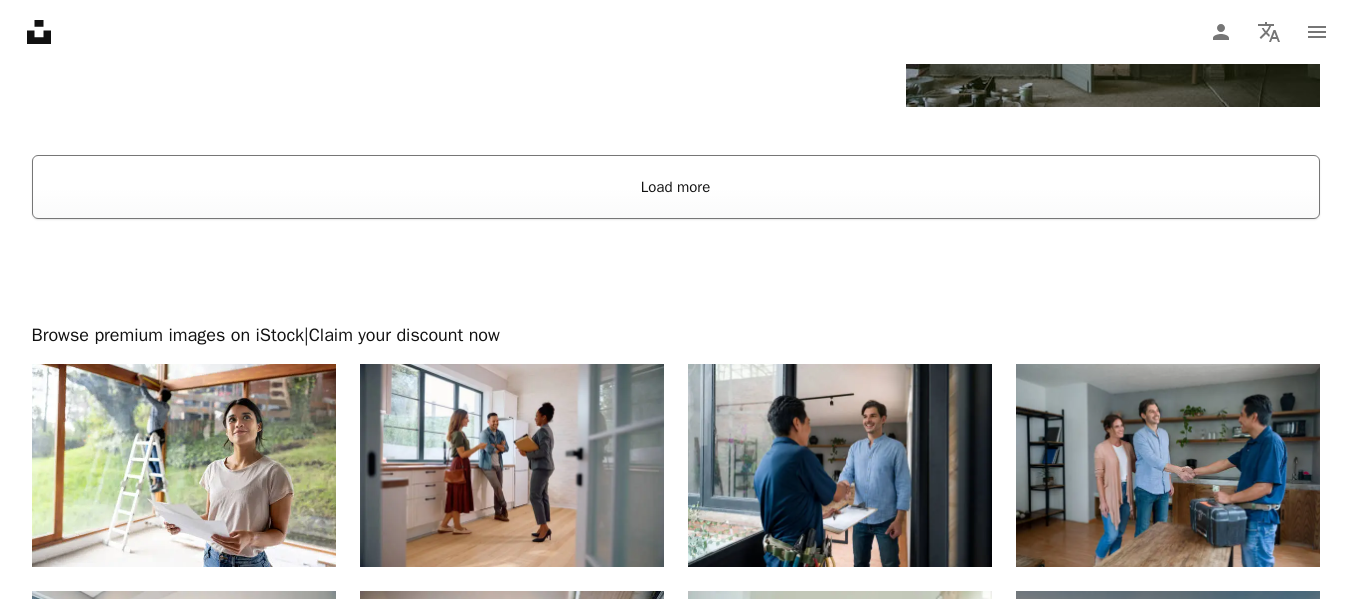 click on "Load more" at bounding box center (676, 187) 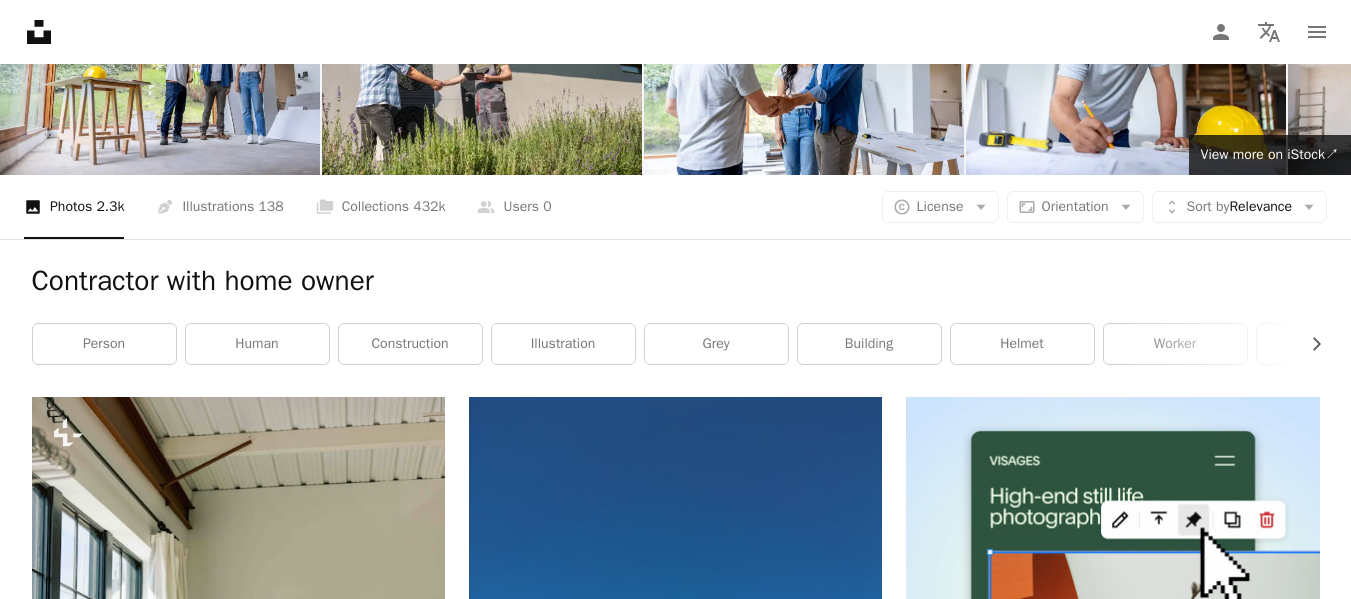 scroll, scrollTop: 0, scrollLeft: 0, axis: both 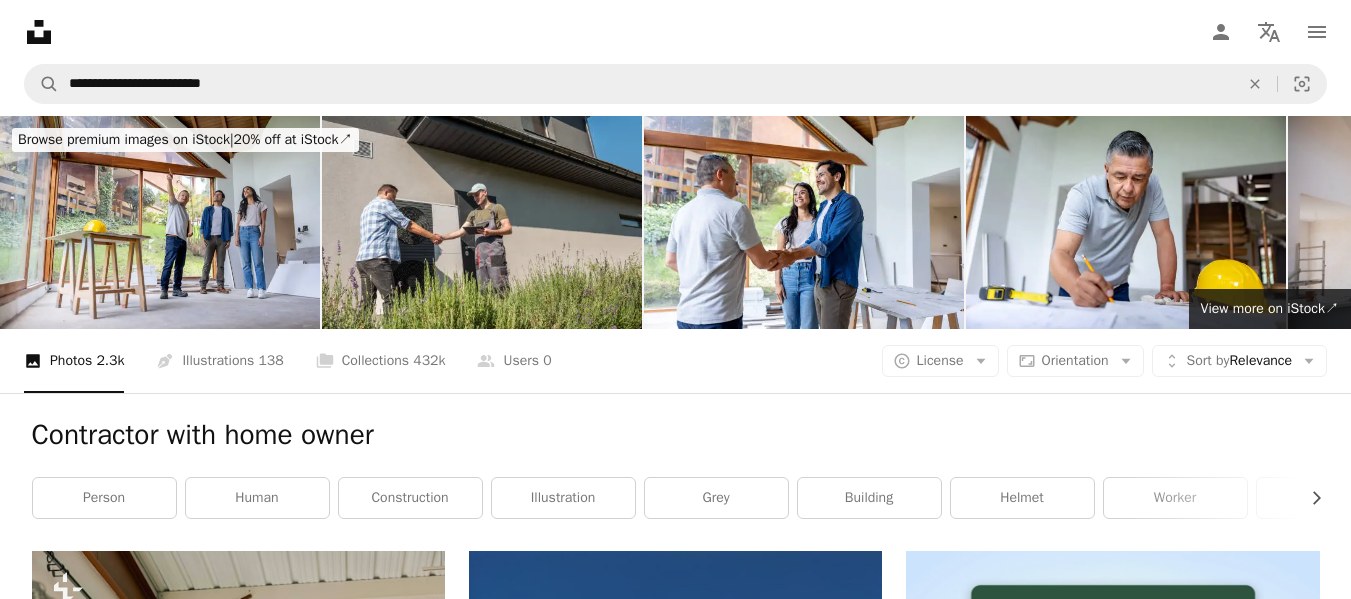 click on "Unsplash logo Unsplash Home A photo Pen Tool A compass A stack of folders Download Person Localization icon navigation menu" at bounding box center (675, 32) 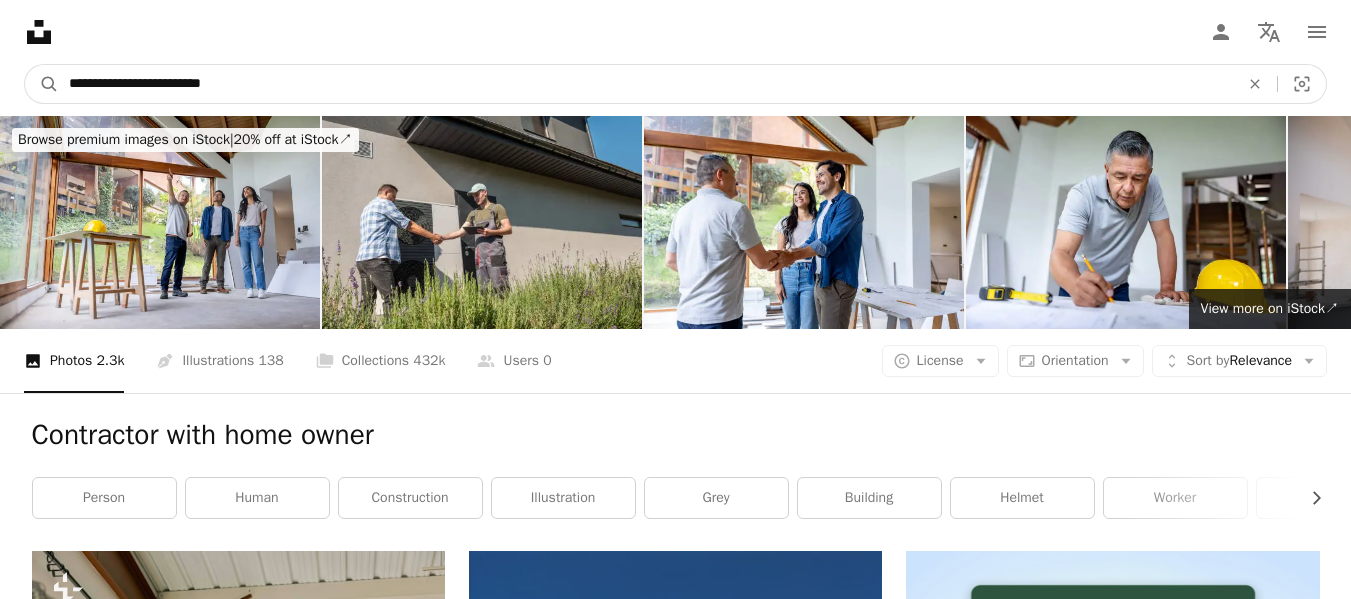 click on "**********" at bounding box center [646, 84] 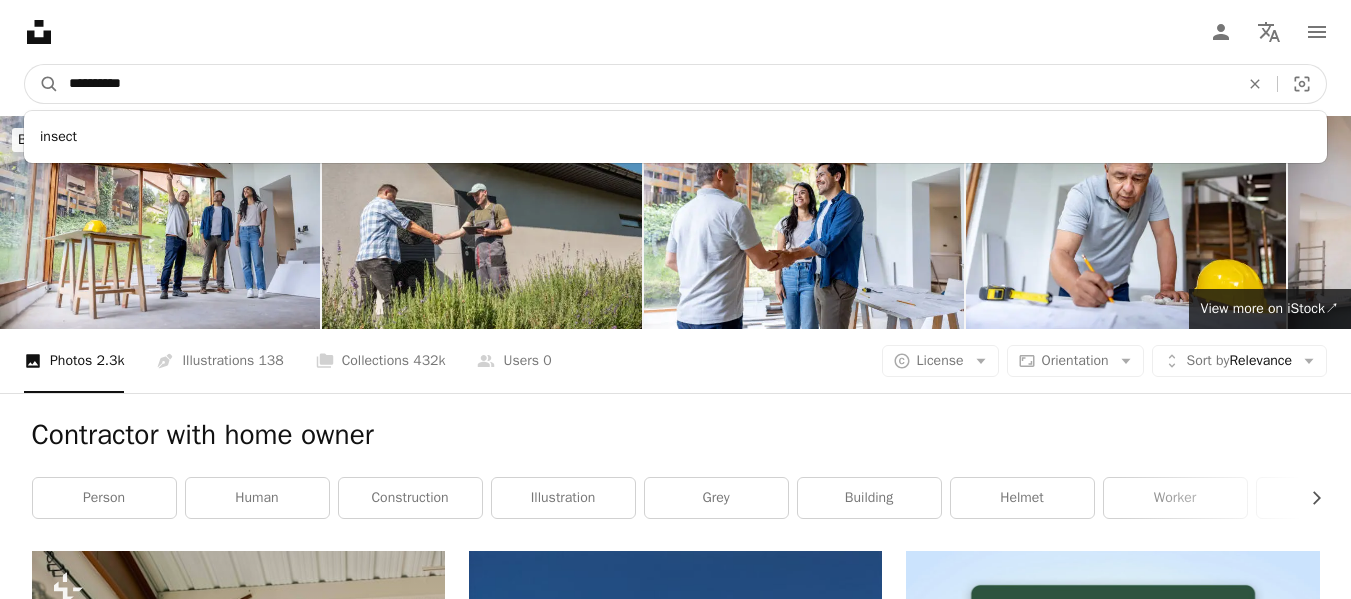 type on "**********" 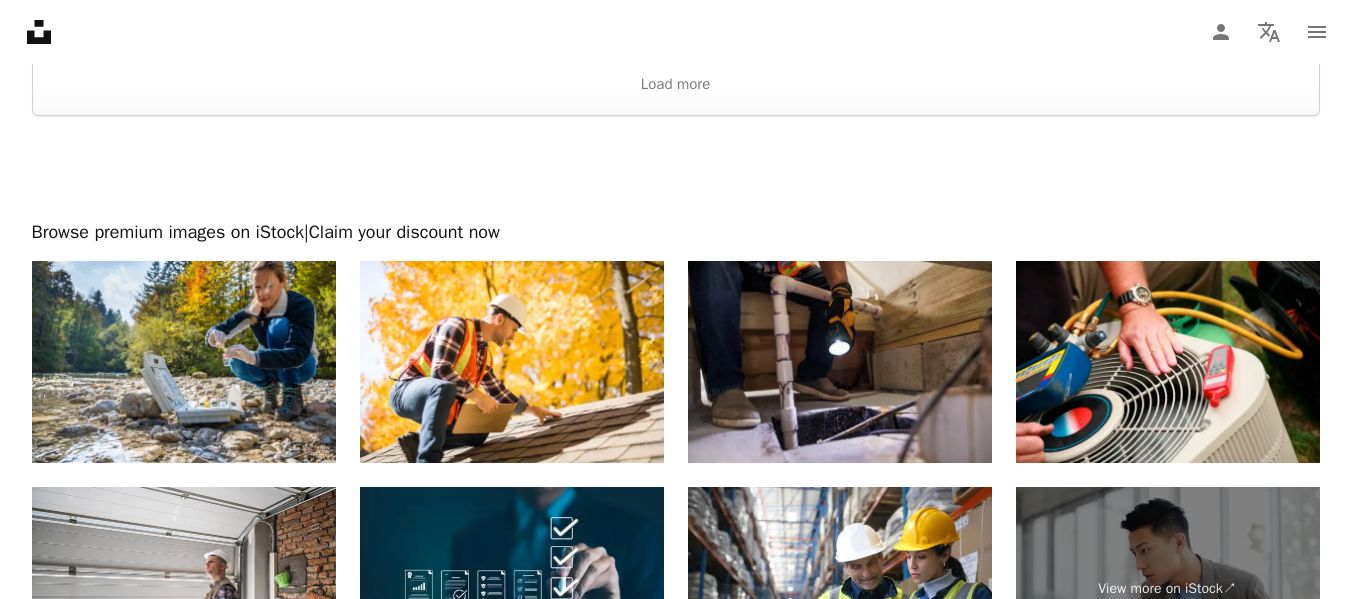 scroll, scrollTop: 3946, scrollLeft: 0, axis: vertical 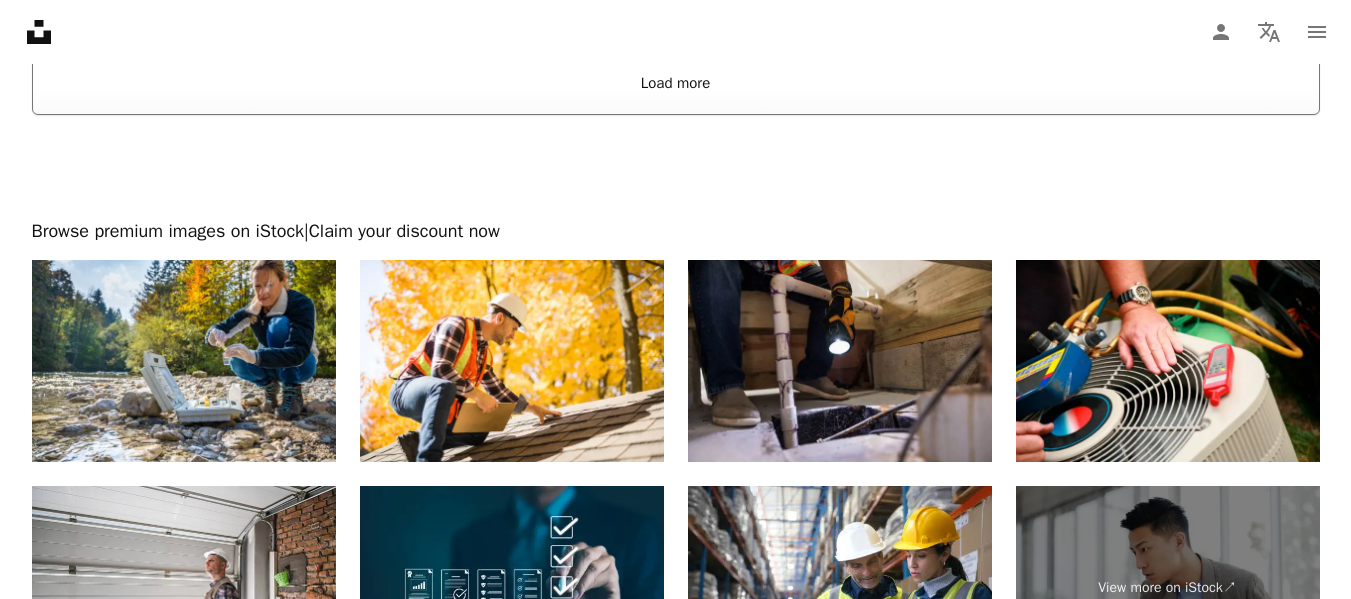 click on "Load more" at bounding box center [676, 83] 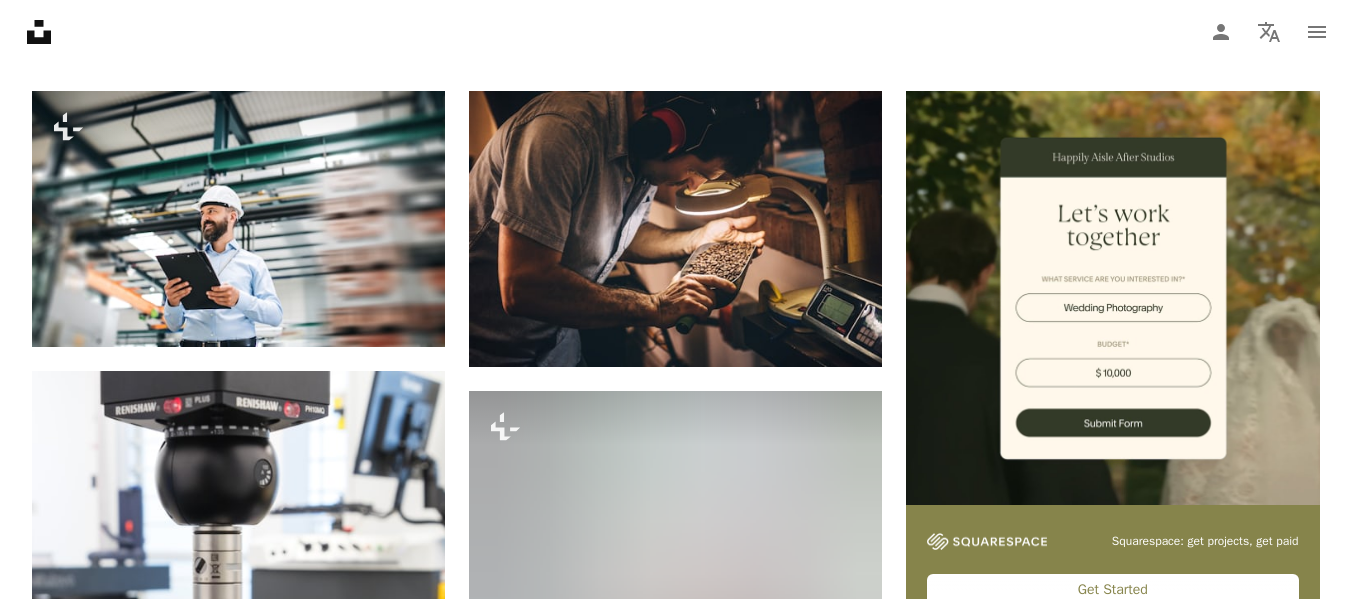 scroll, scrollTop: 0, scrollLeft: 0, axis: both 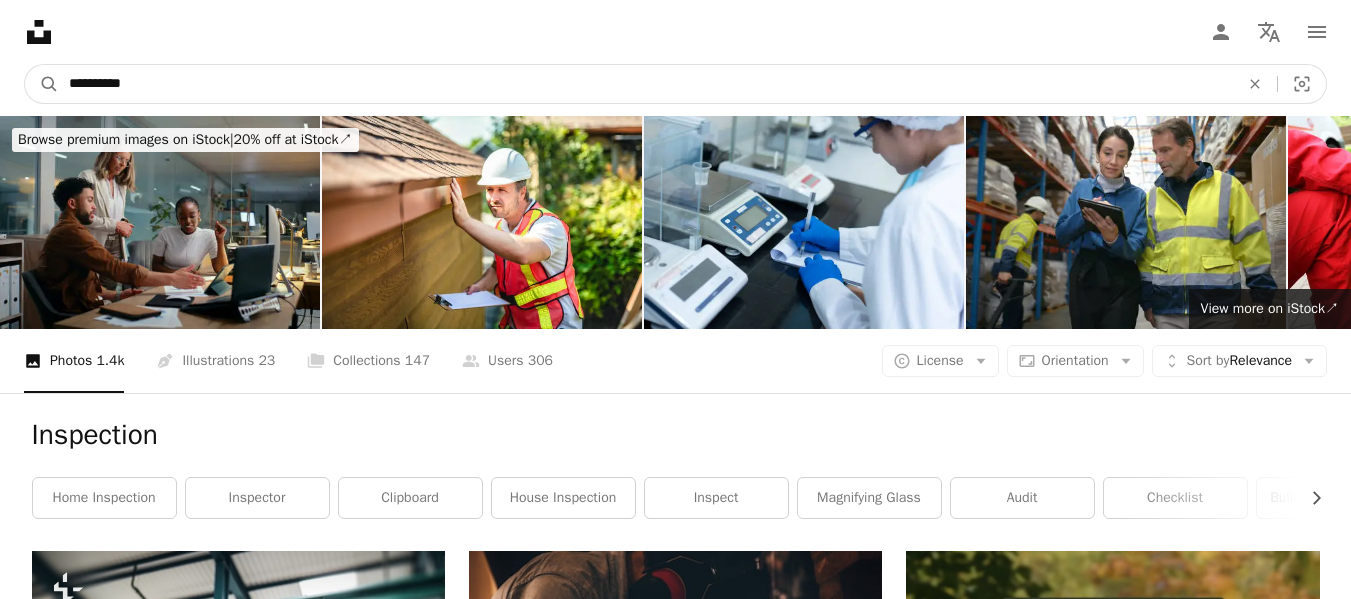 drag, startPoint x: 327, startPoint y: 106, endPoint x: 316, endPoint y: 84, distance: 24.596748 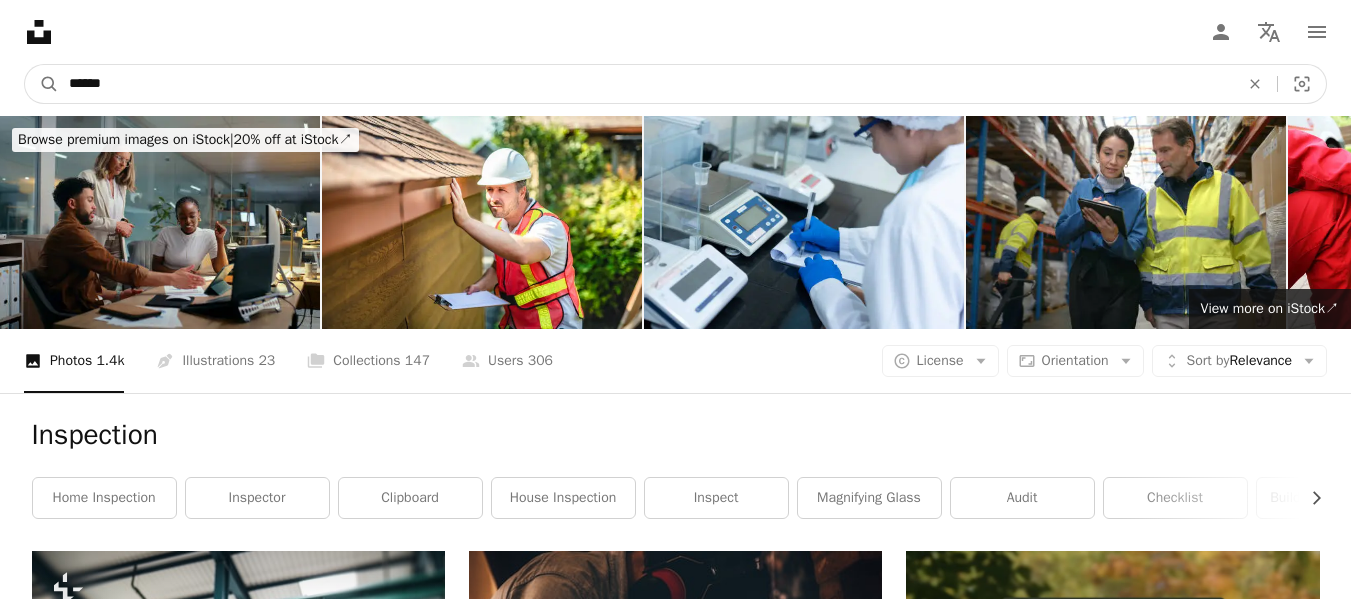 type on "******" 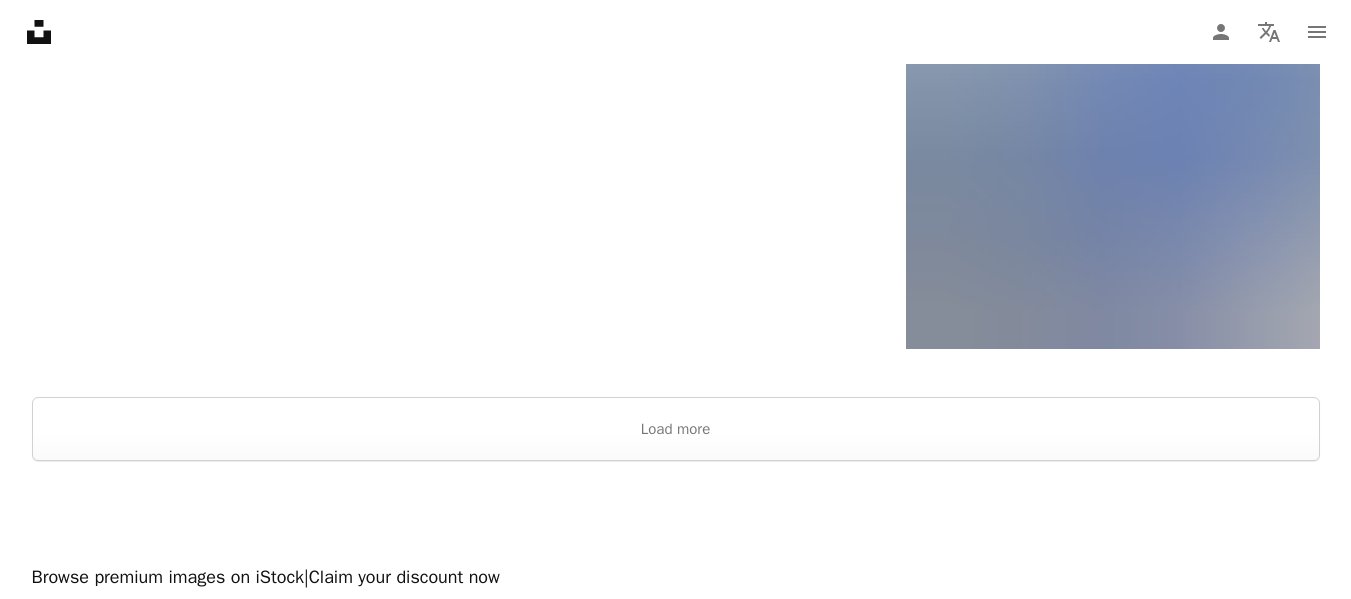 scroll, scrollTop: 2856, scrollLeft: 0, axis: vertical 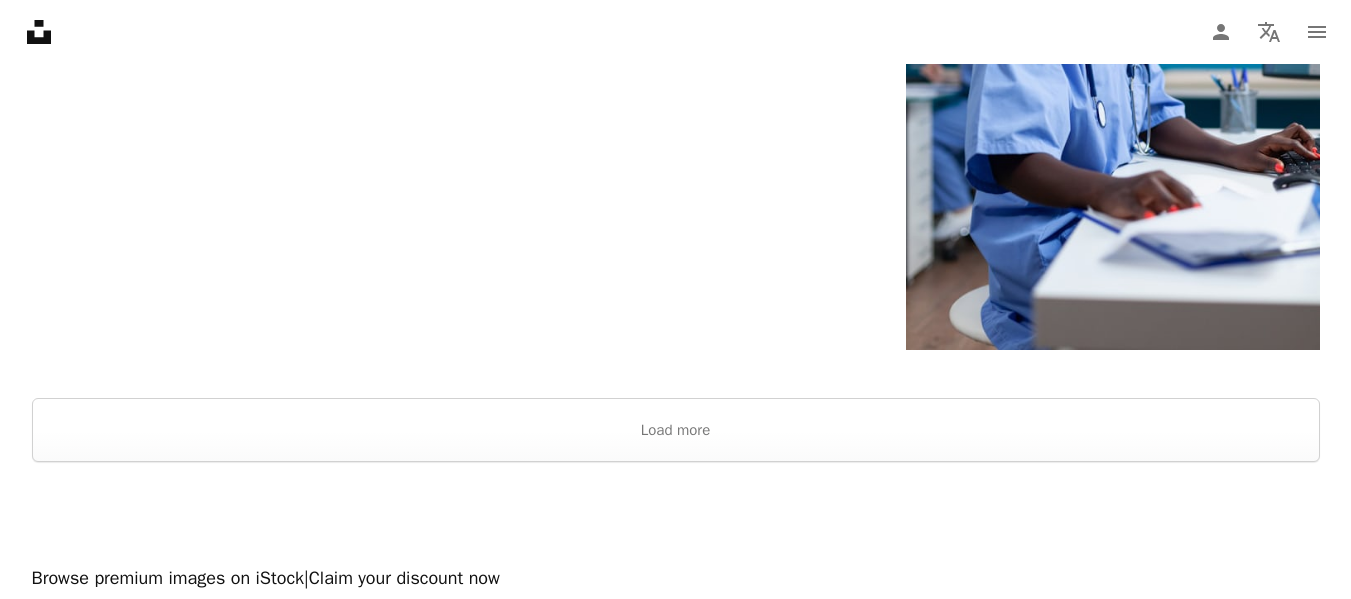 click at bounding box center (675, 374) 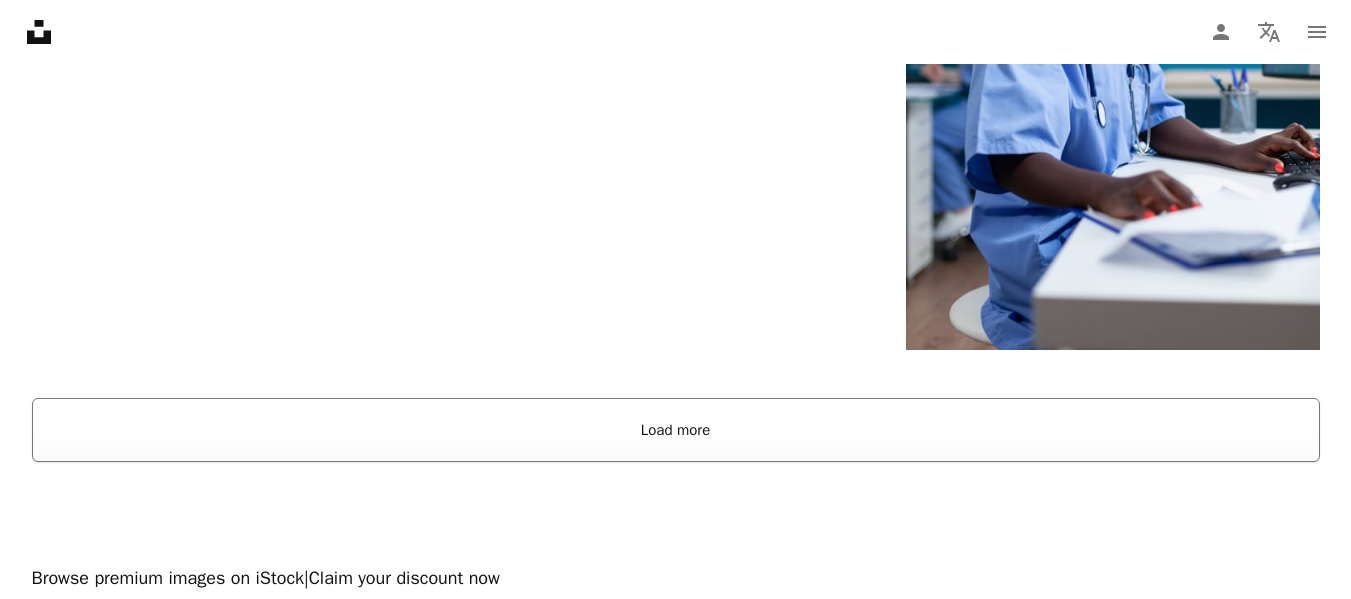 click on "Load more" at bounding box center [676, 430] 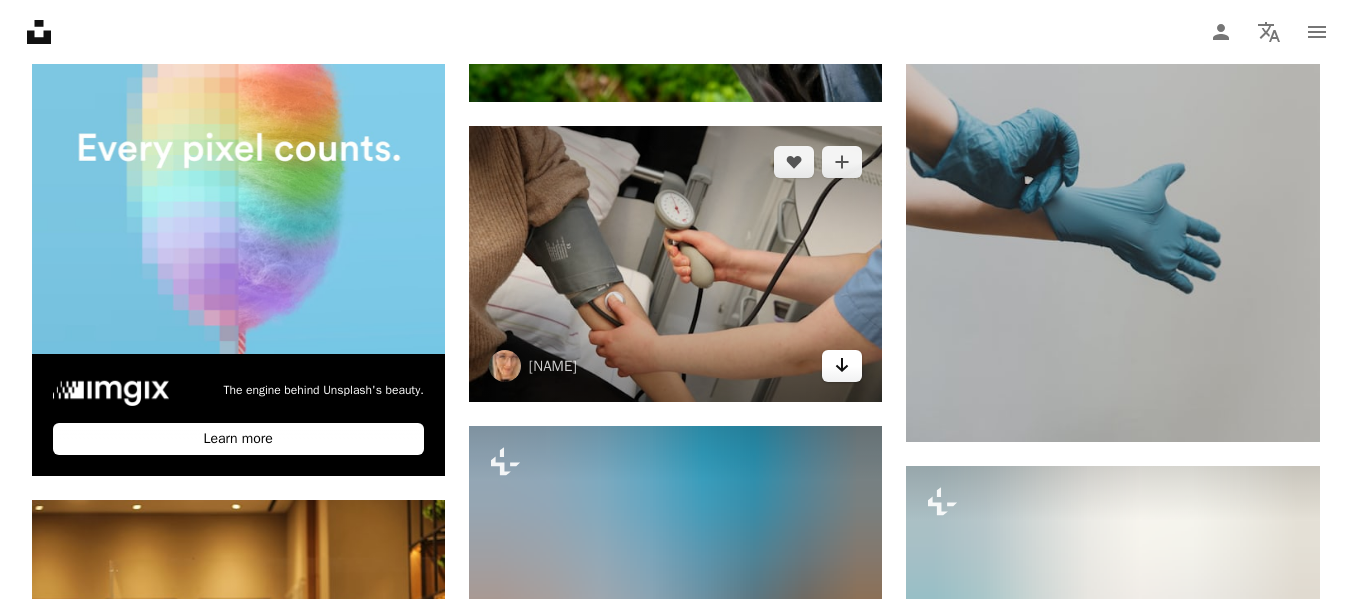 scroll, scrollTop: 3846, scrollLeft: 0, axis: vertical 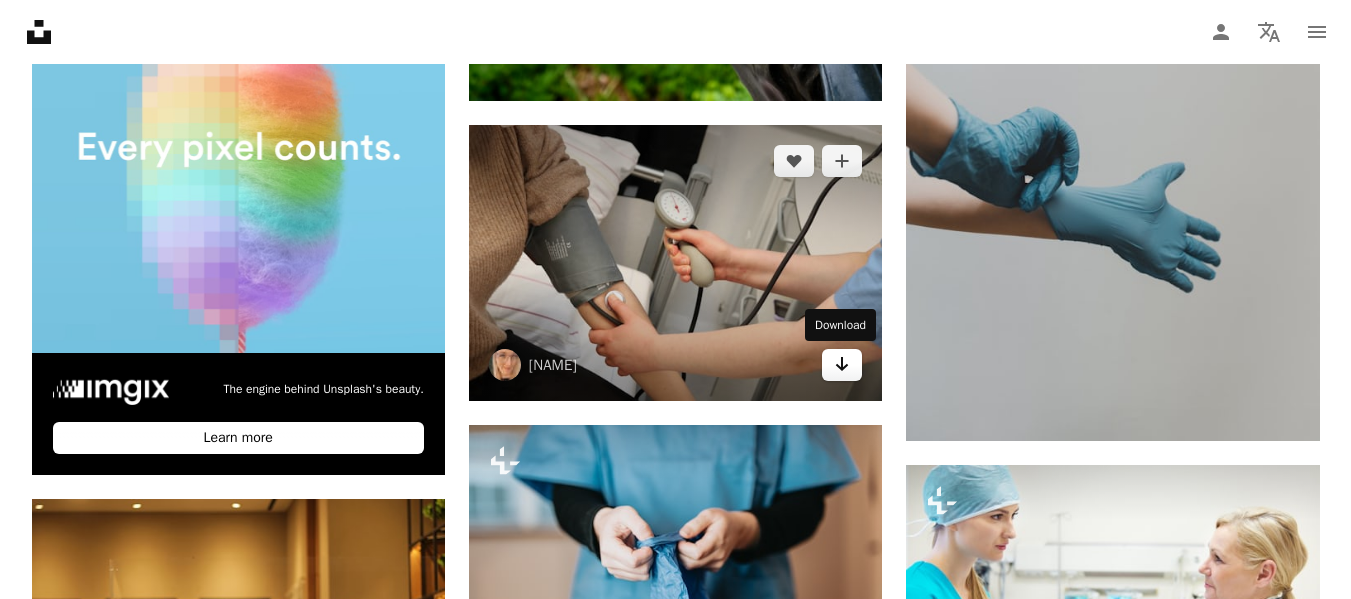 click on "Arrow pointing down" at bounding box center [842, 365] 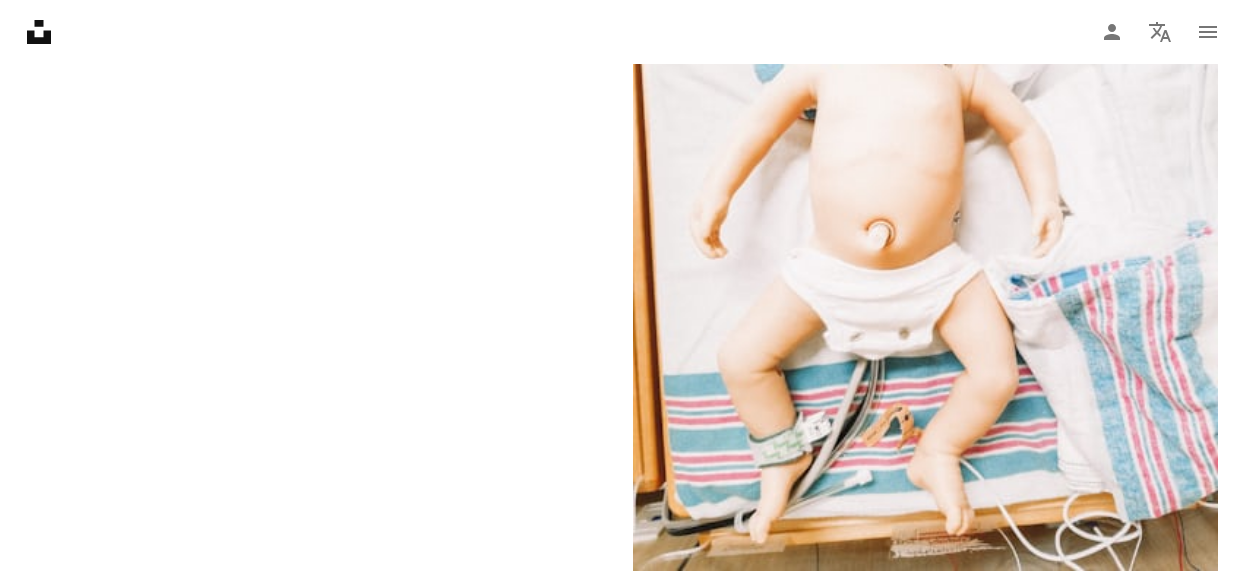 scroll, scrollTop: 80526, scrollLeft: 0, axis: vertical 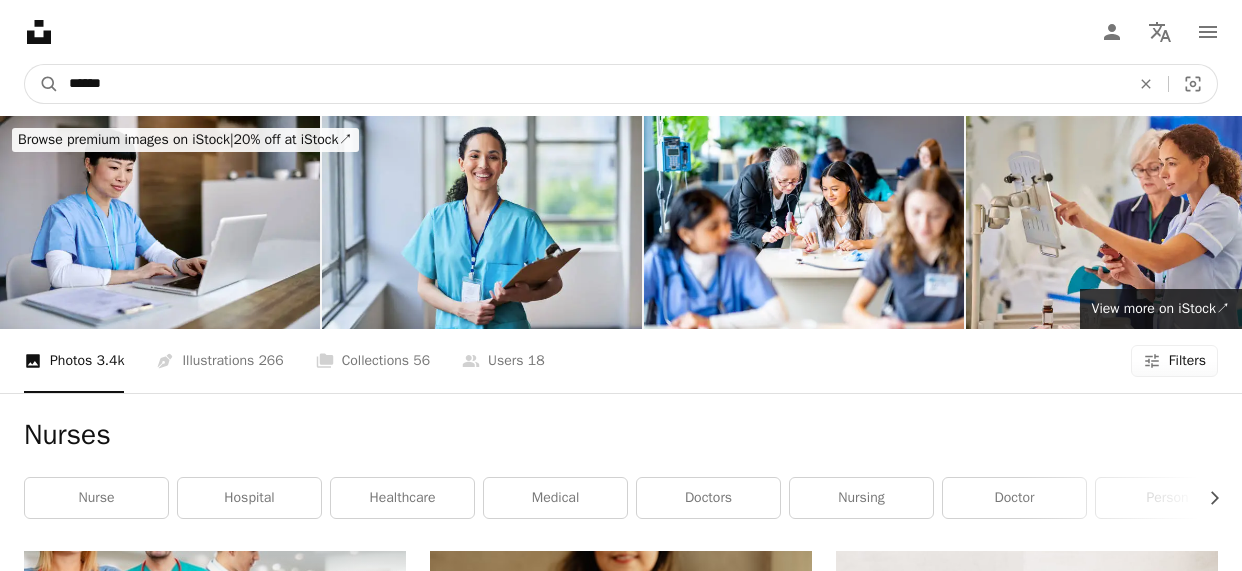 click on "******" at bounding box center [591, 84] 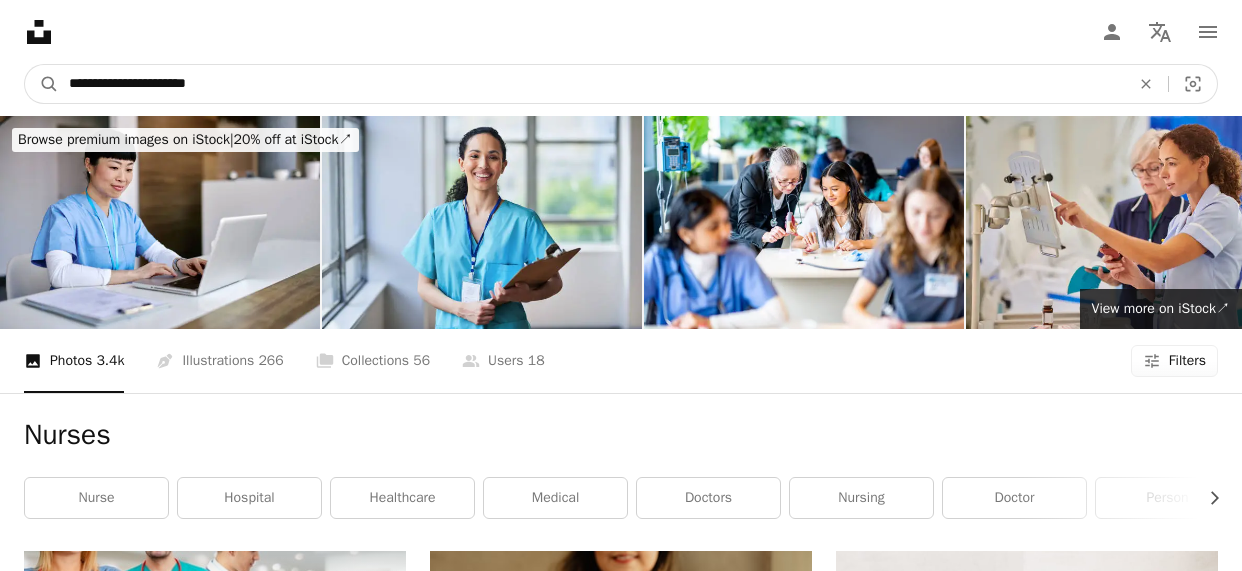 type on "**********" 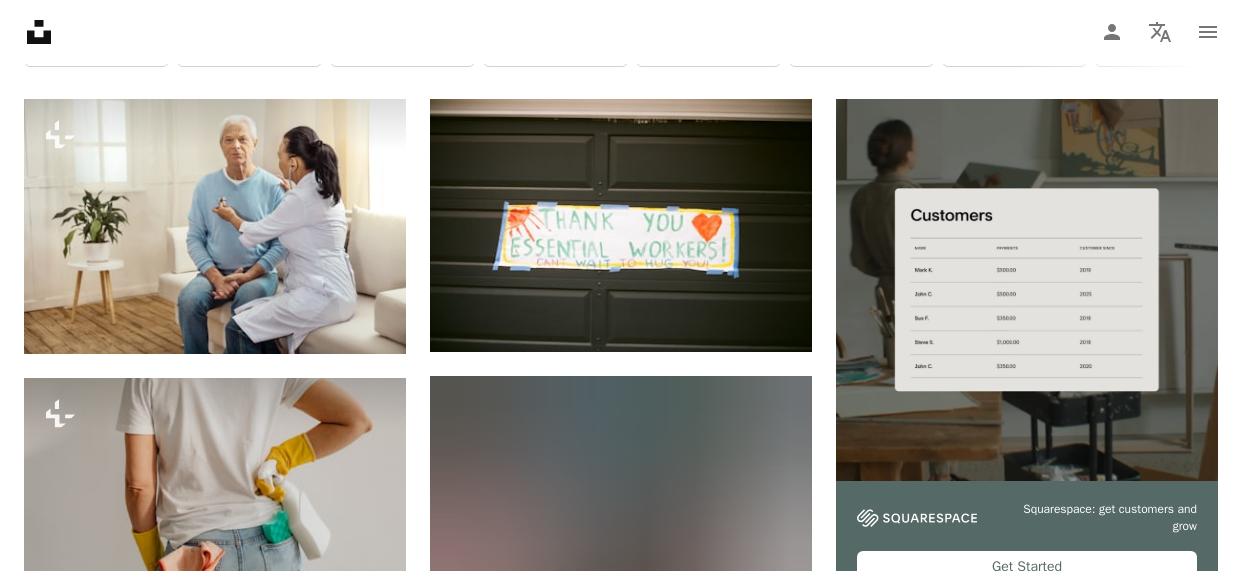scroll, scrollTop: 0, scrollLeft: 0, axis: both 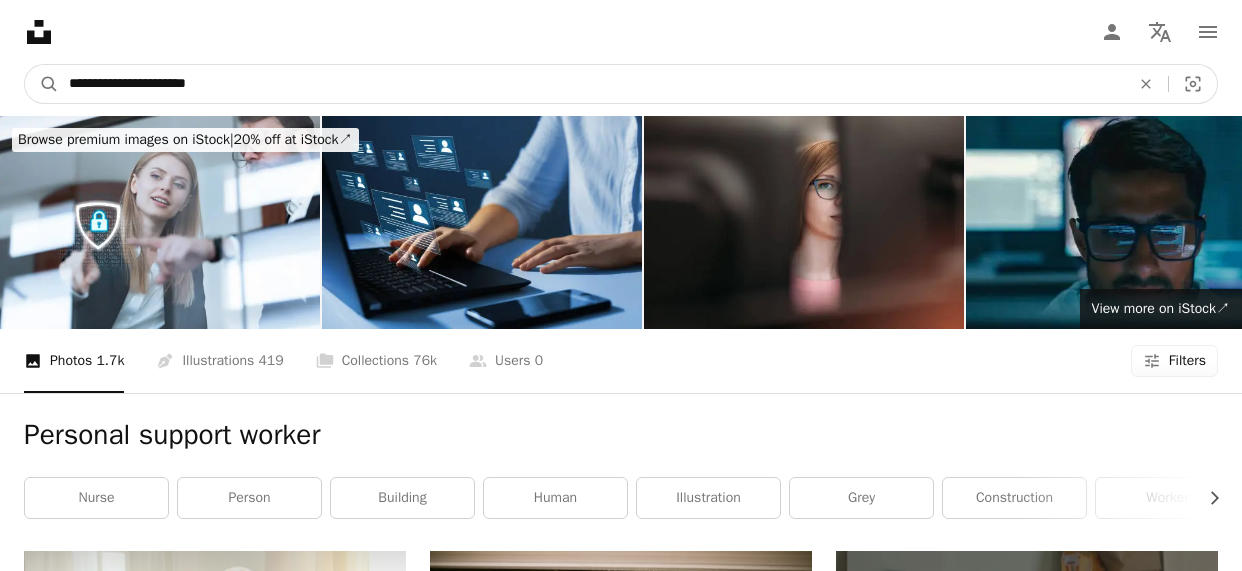 click on "**********" at bounding box center [591, 84] 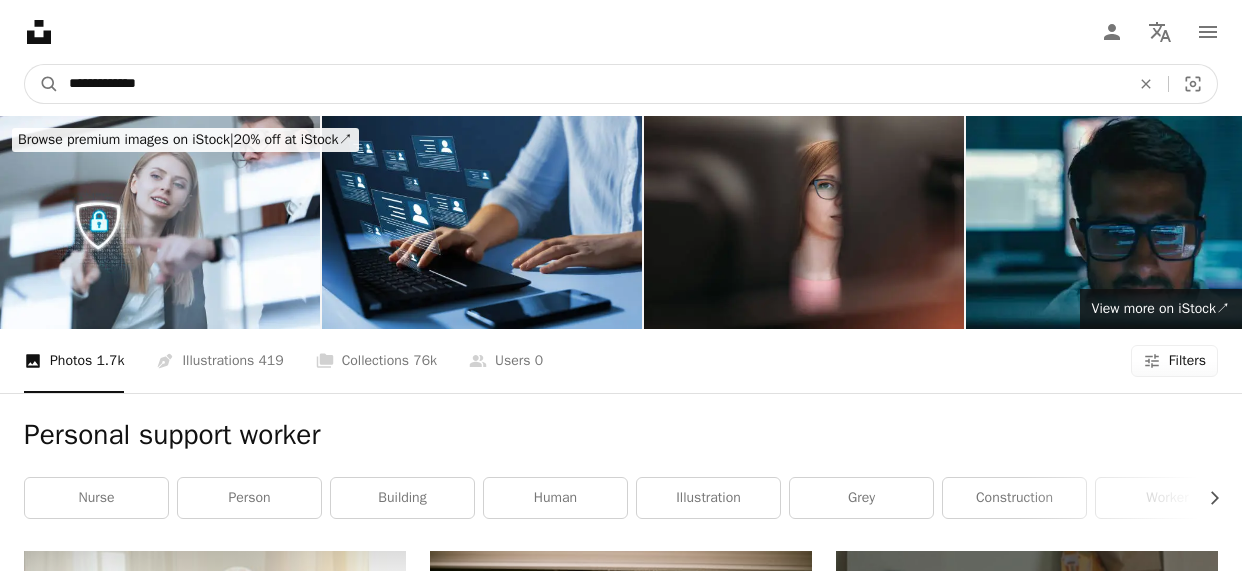 type on "**********" 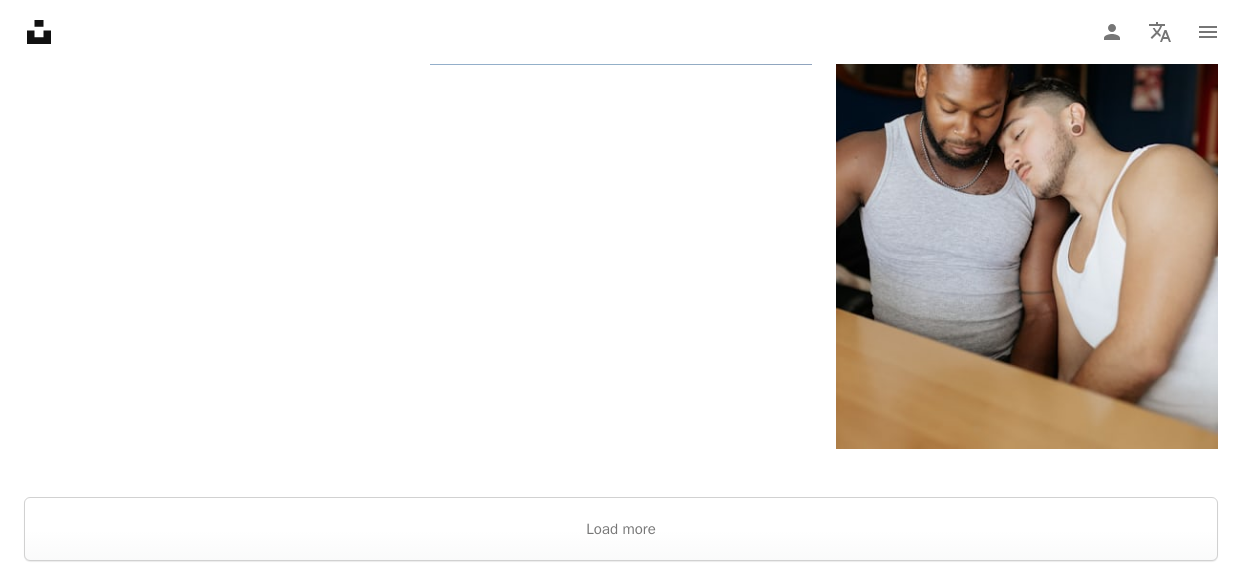 scroll, scrollTop: 3173, scrollLeft: 0, axis: vertical 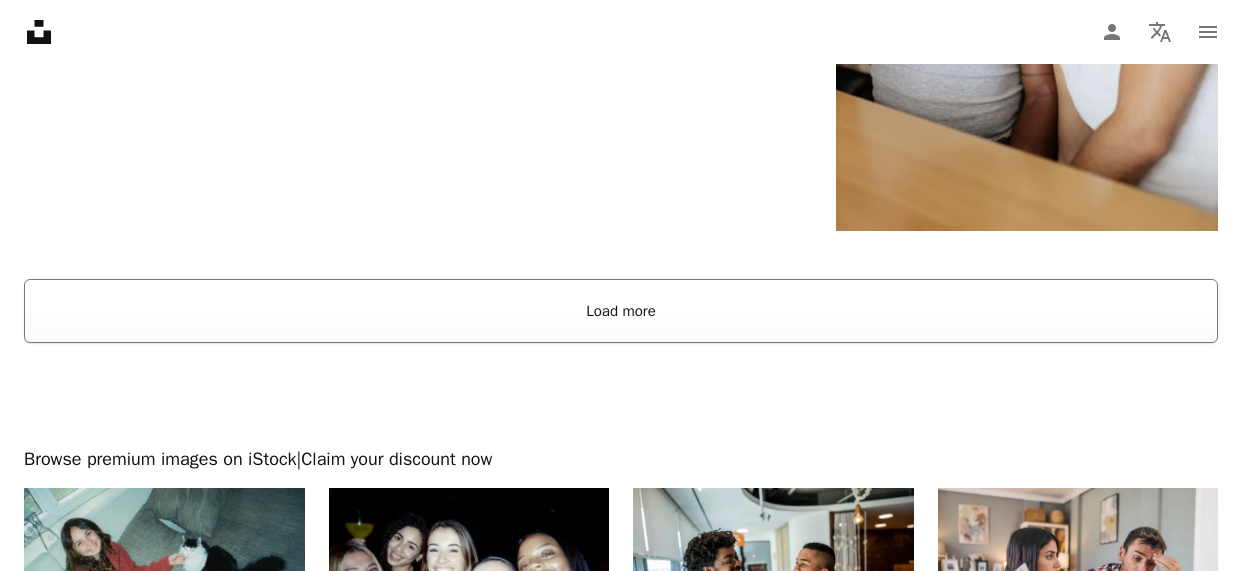 click on "Load more" at bounding box center (621, 311) 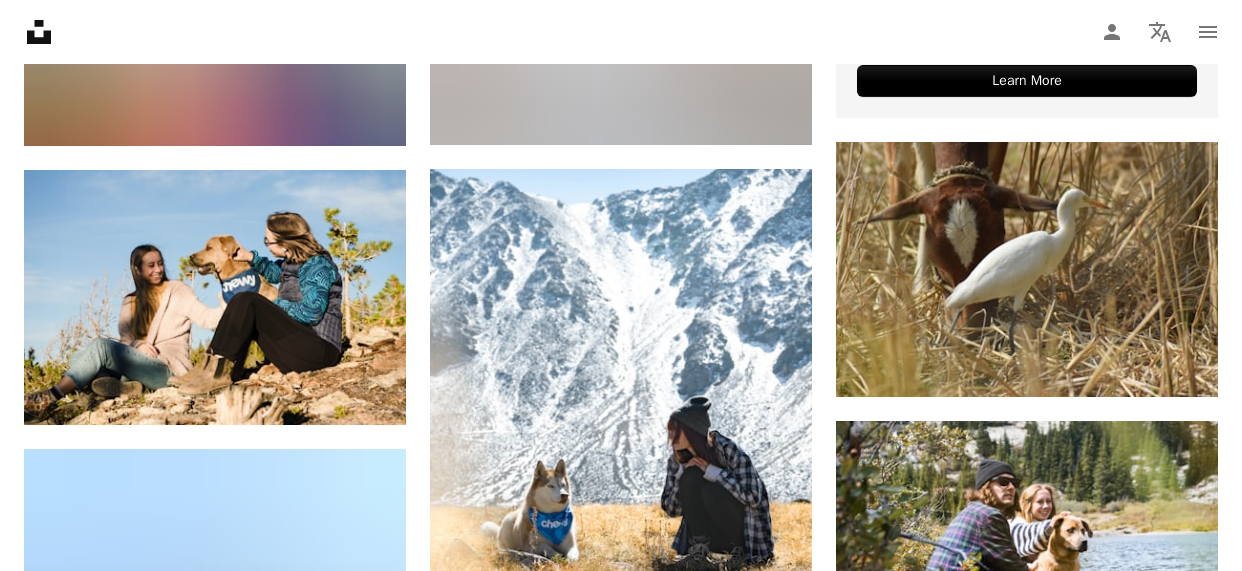 scroll, scrollTop: 0, scrollLeft: 0, axis: both 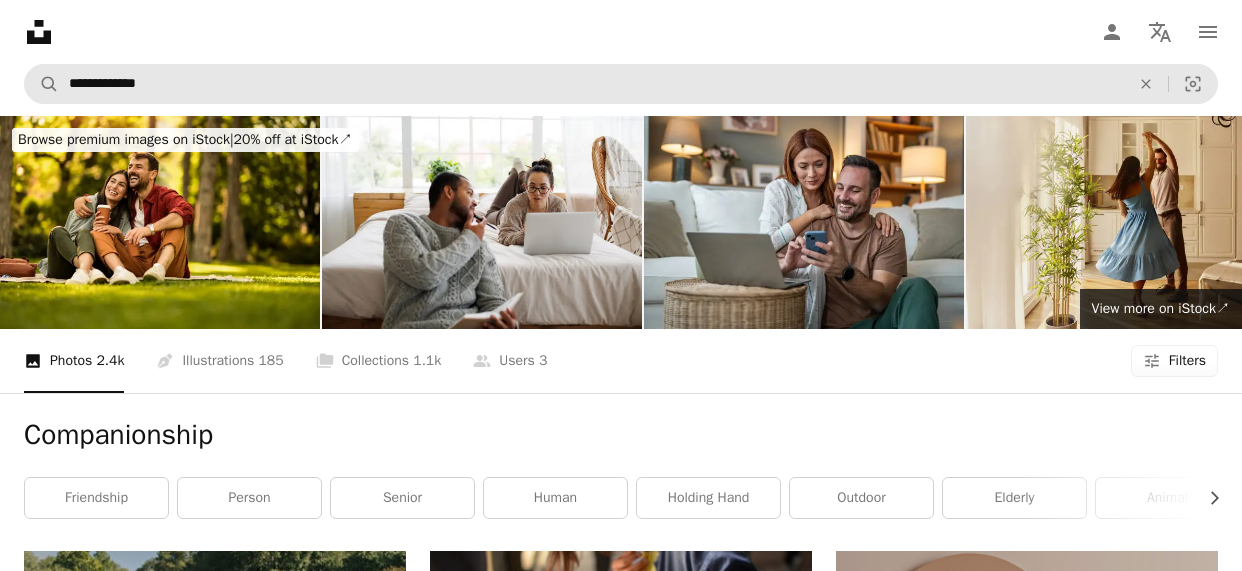 click on "**********" at bounding box center (621, 84) 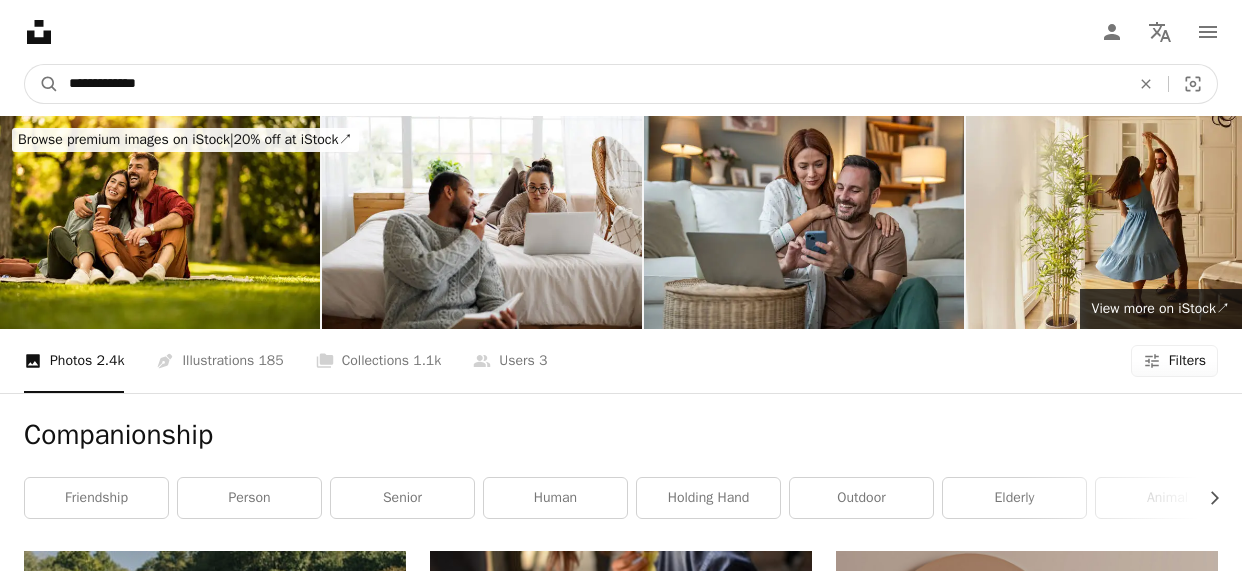 click on "**********" at bounding box center (591, 84) 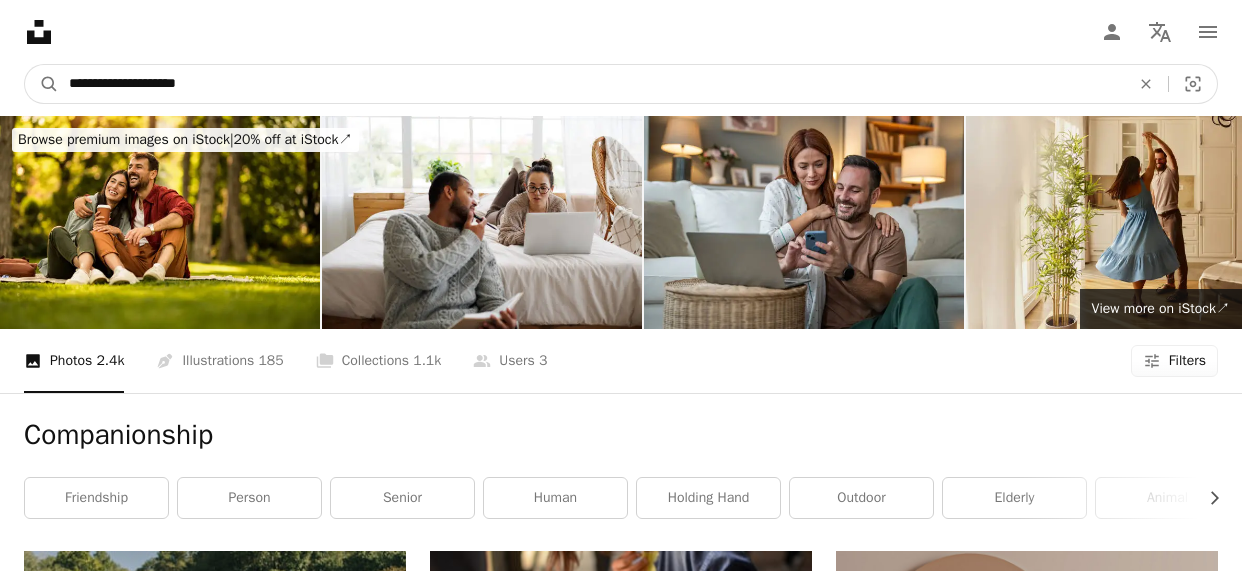 type on "**********" 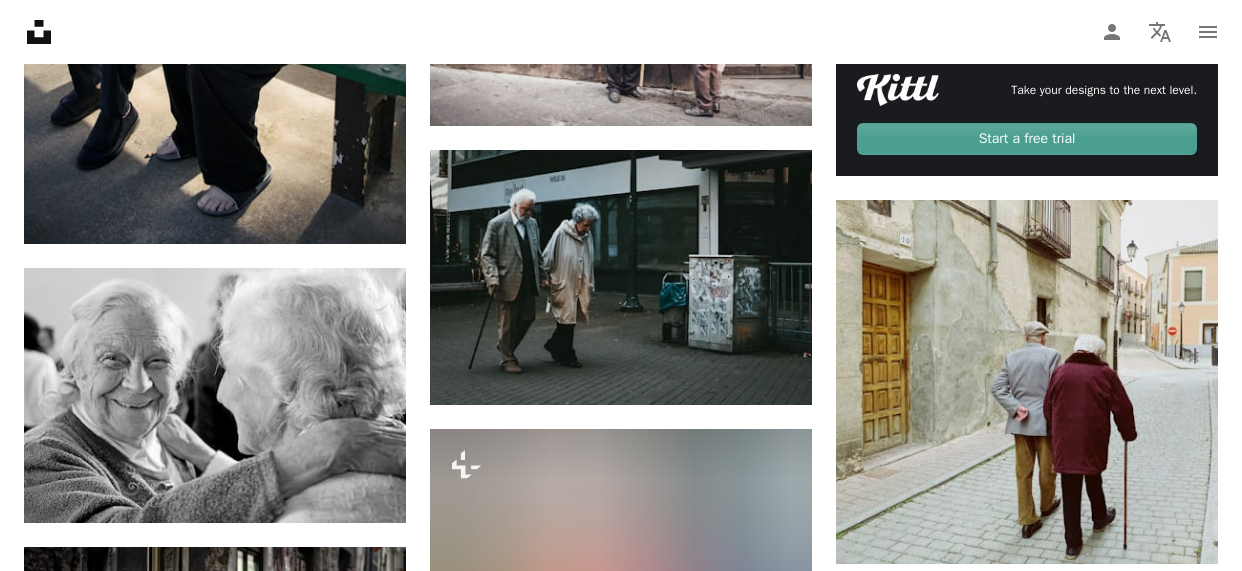 scroll, scrollTop: 906, scrollLeft: 0, axis: vertical 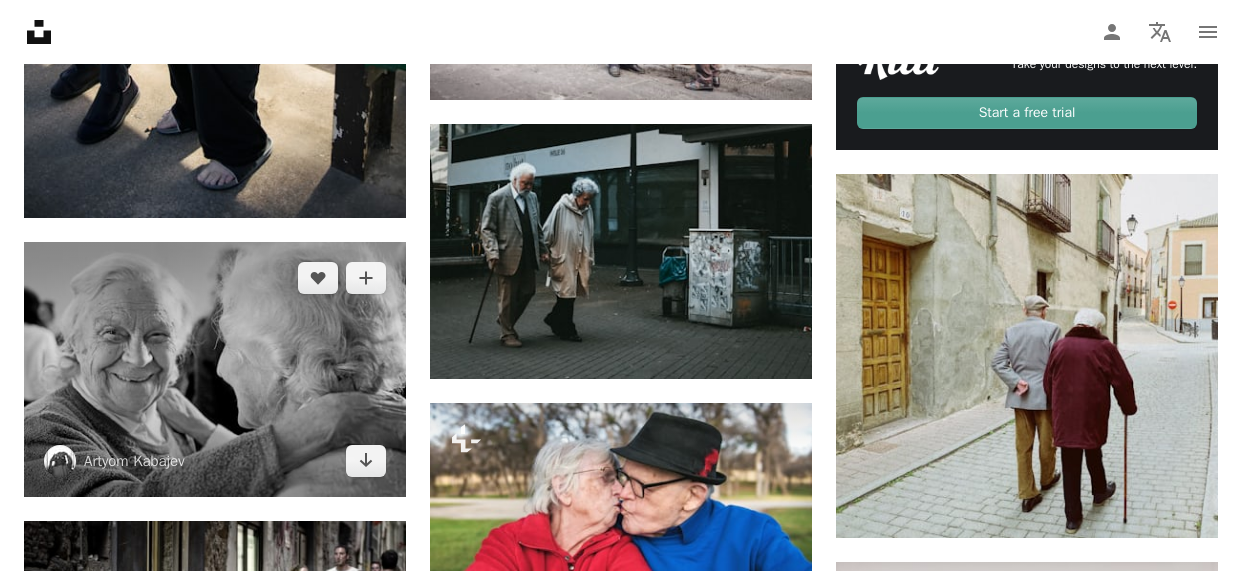 click at bounding box center [215, 369] 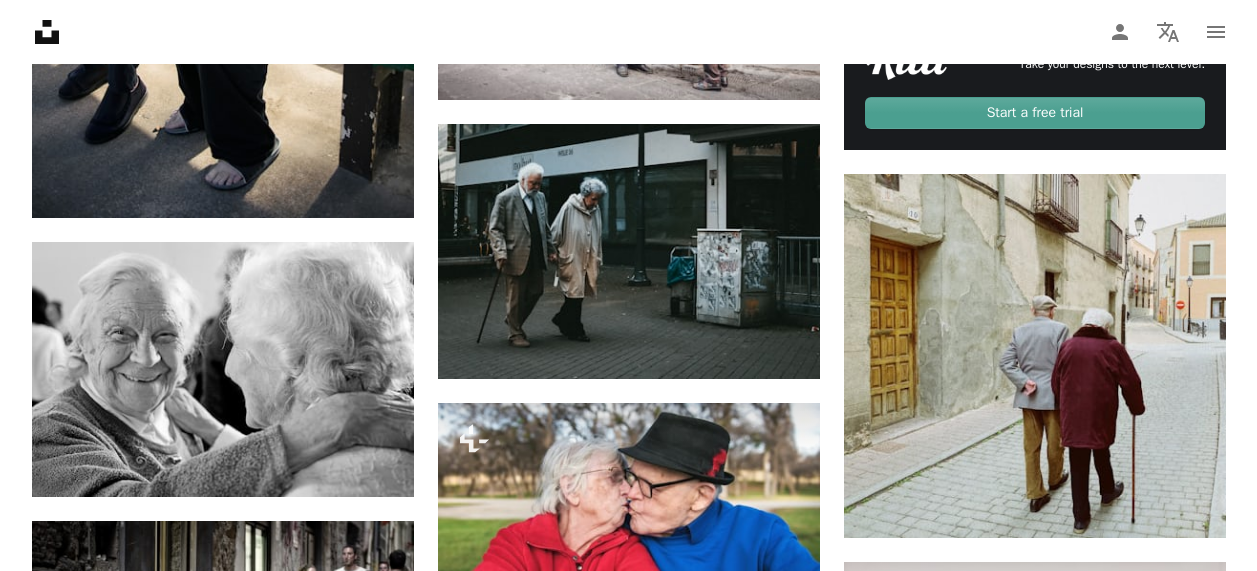 scroll, scrollTop: 1351, scrollLeft: 0, axis: vertical 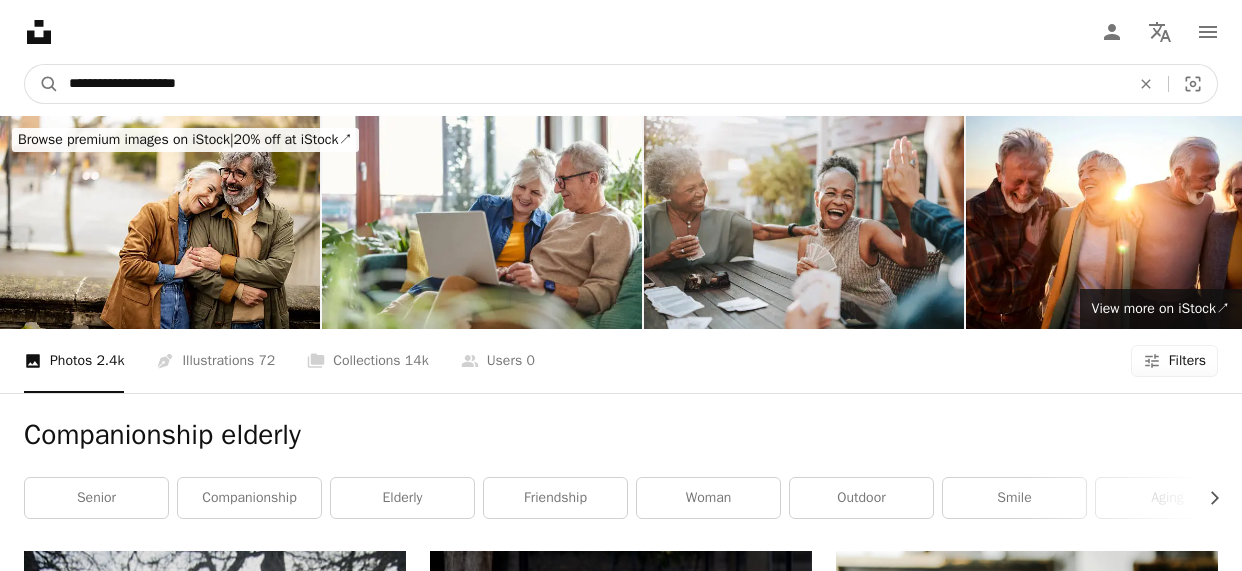 click on "**********" at bounding box center [591, 84] 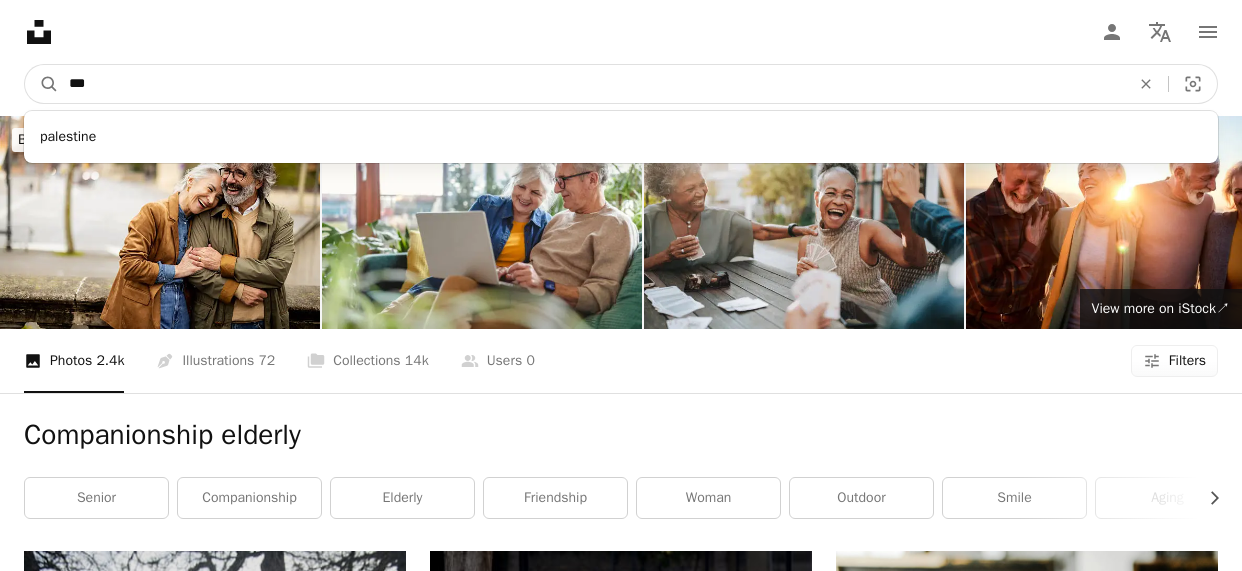 click on "***" at bounding box center (591, 84) 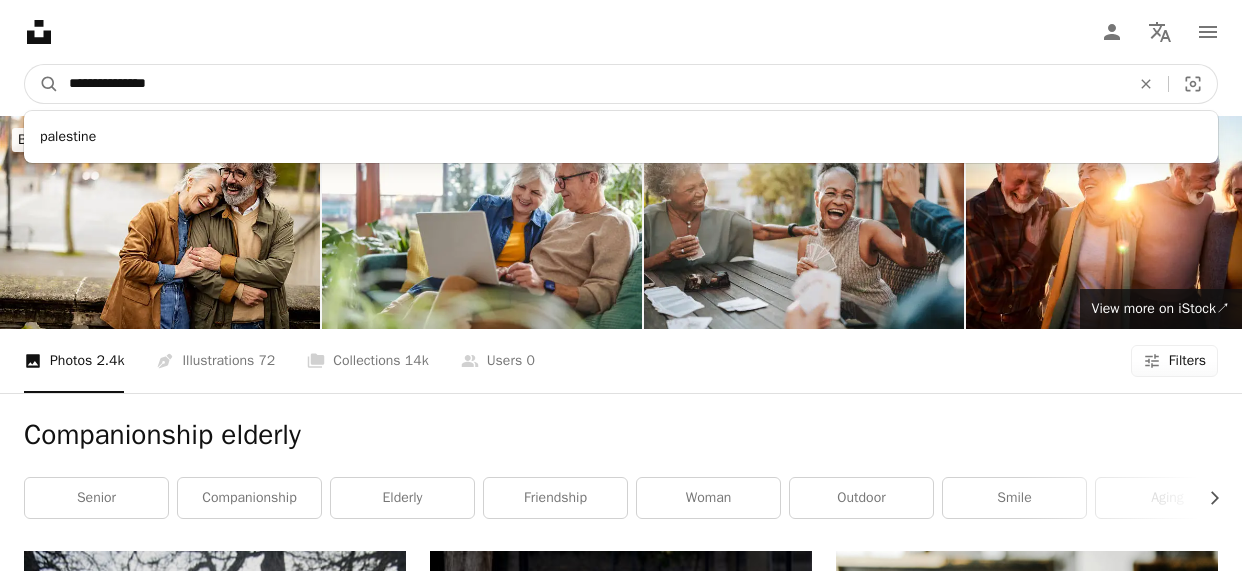 type on "**********" 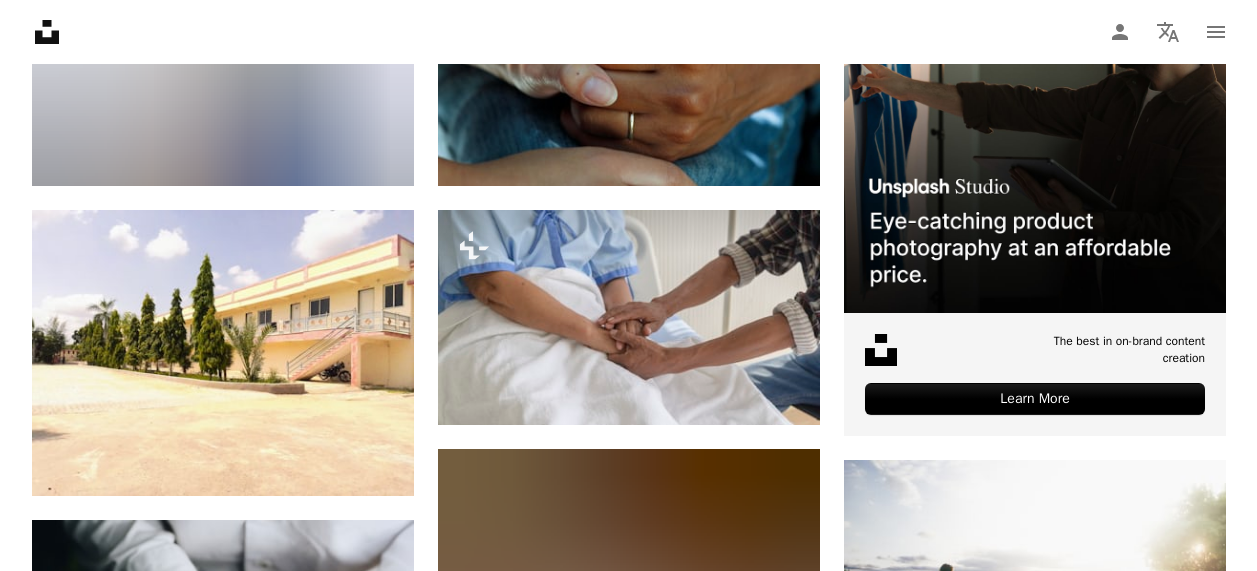 scroll, scrollTop: 621, scrollLeft: 0, axis: vertical 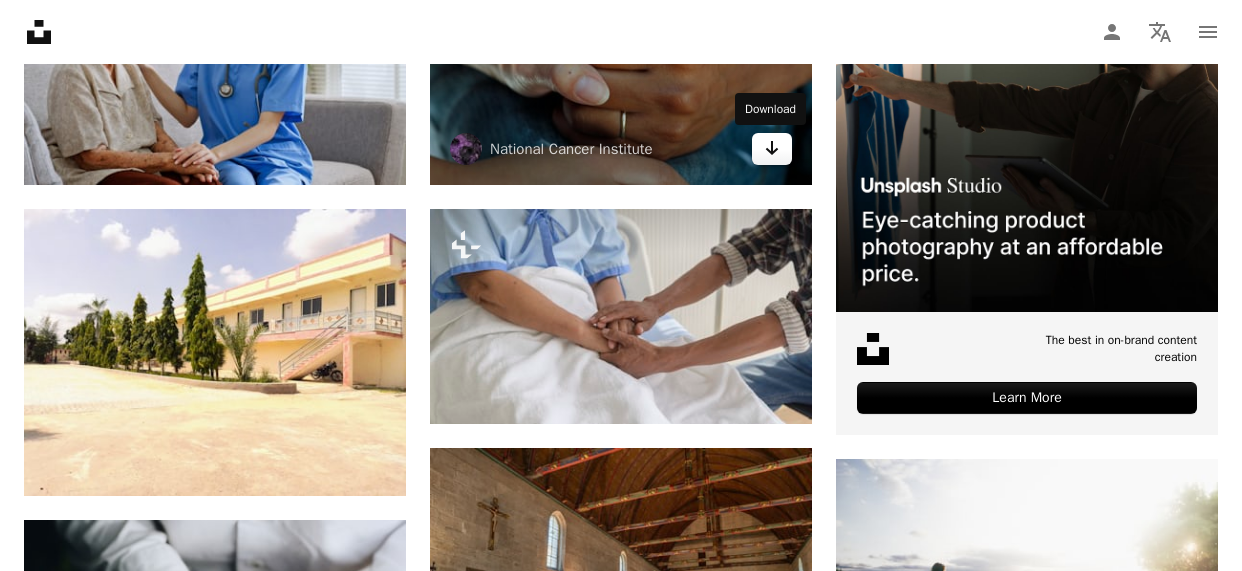 click 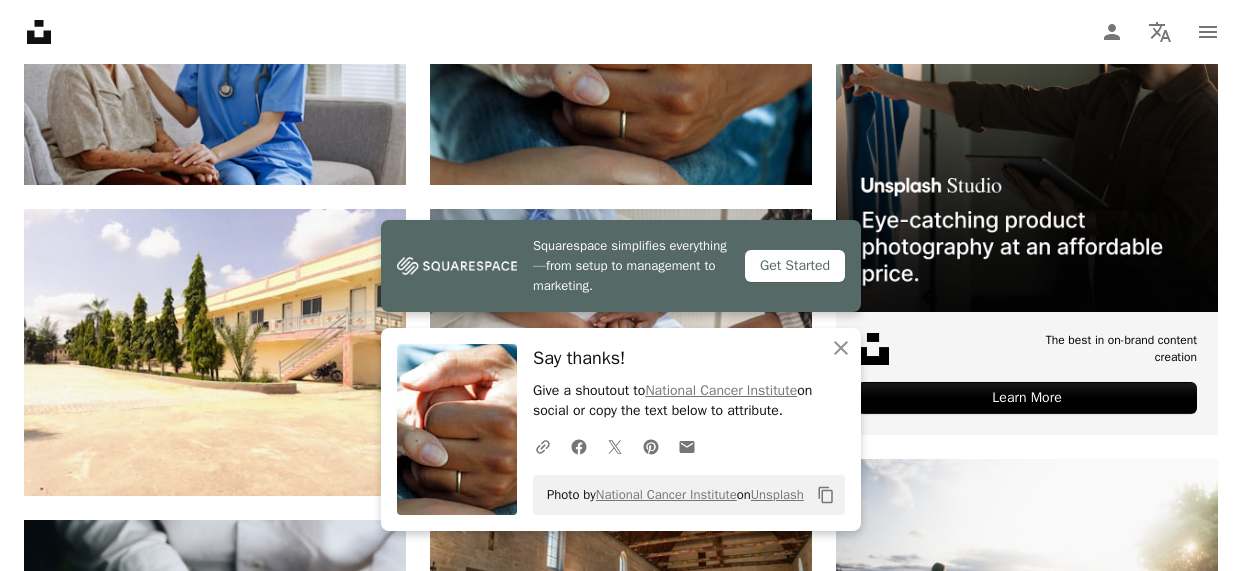 click on "[NAME]" at bounding box center (621, 1187) 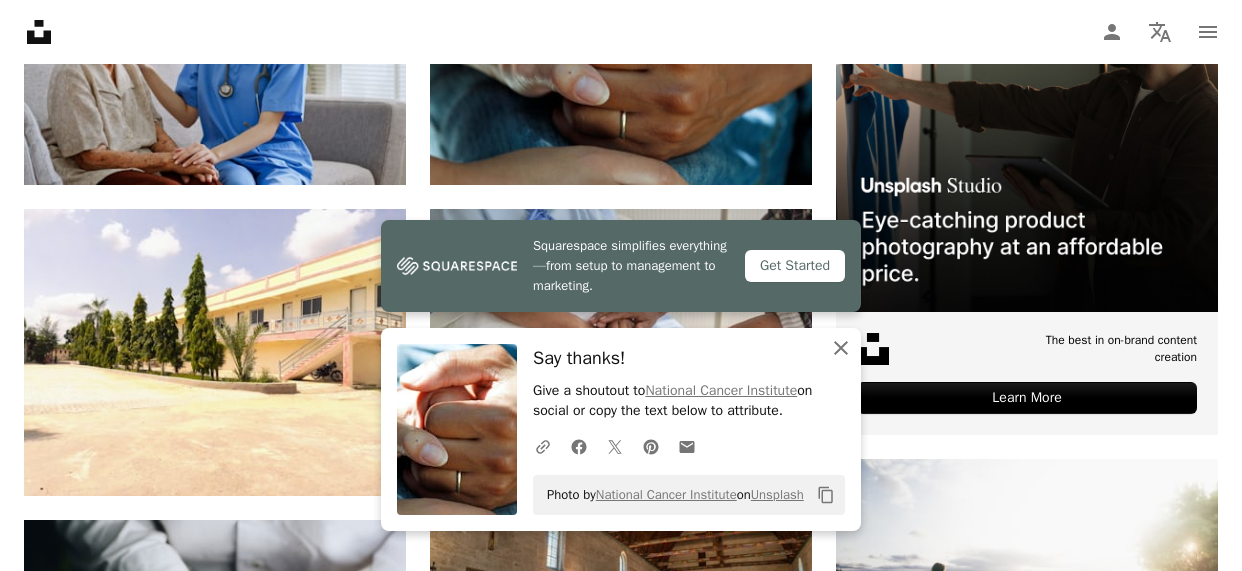 click 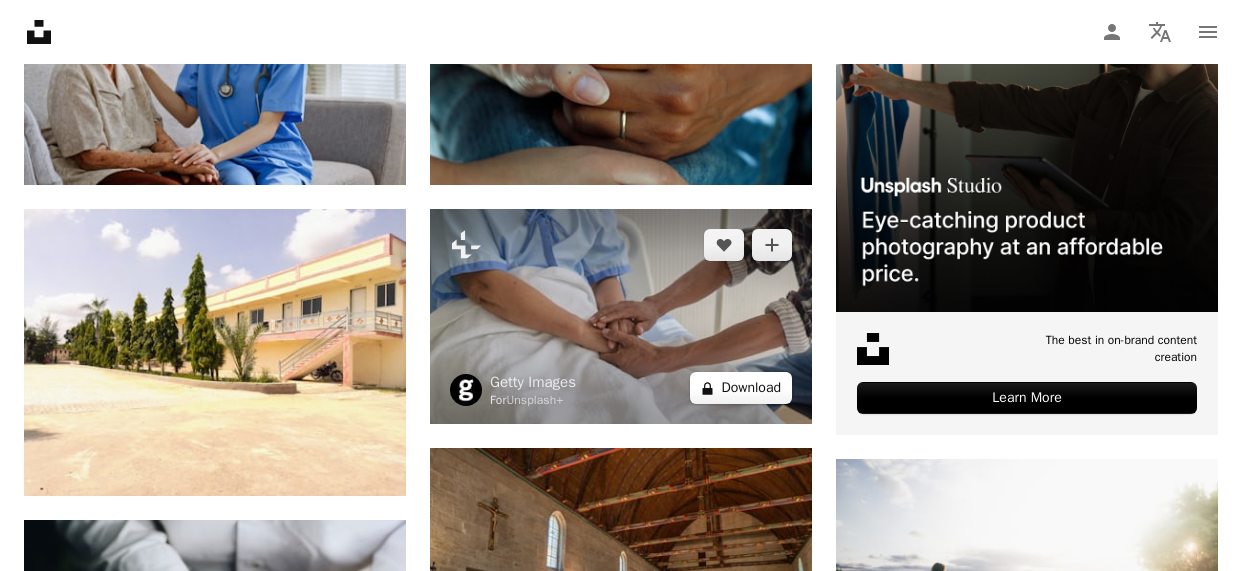 click on "A lock   Download" at bounding box center [741, 388] 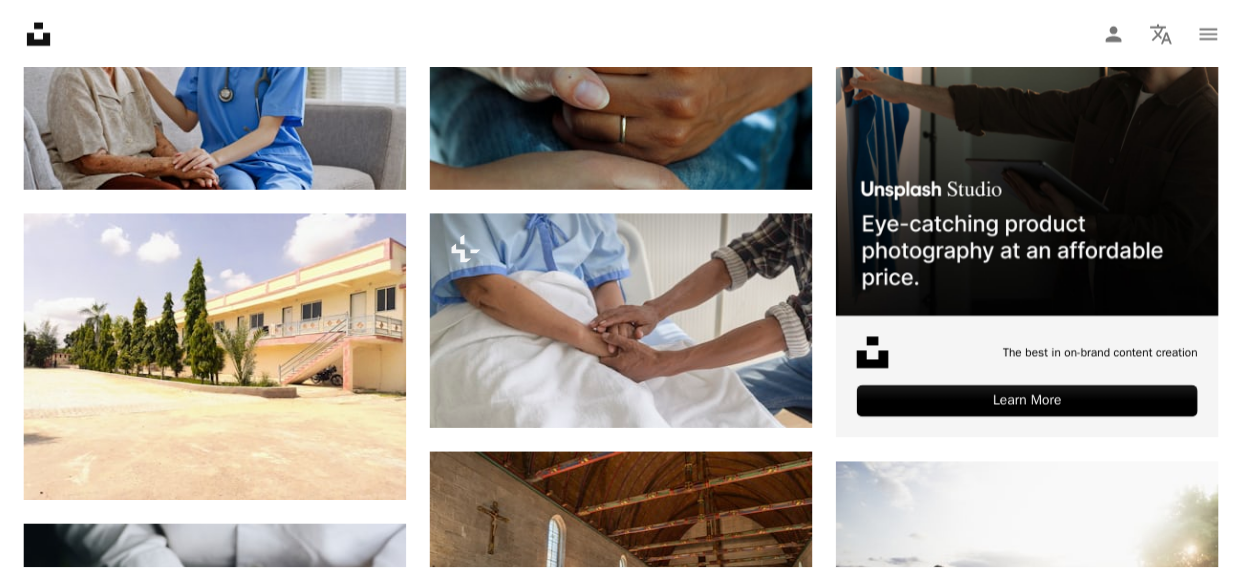 scroll, scrollTop: 244, scrollLeft: 0, axis: vertical 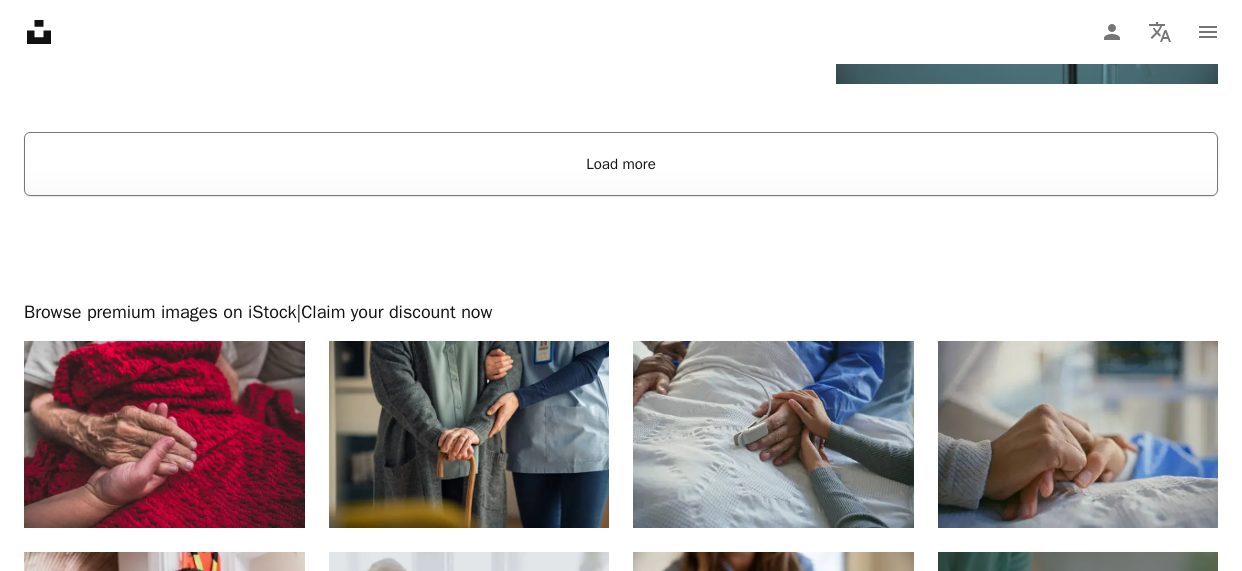 click on "Load more" at bounding box center (621, 164) 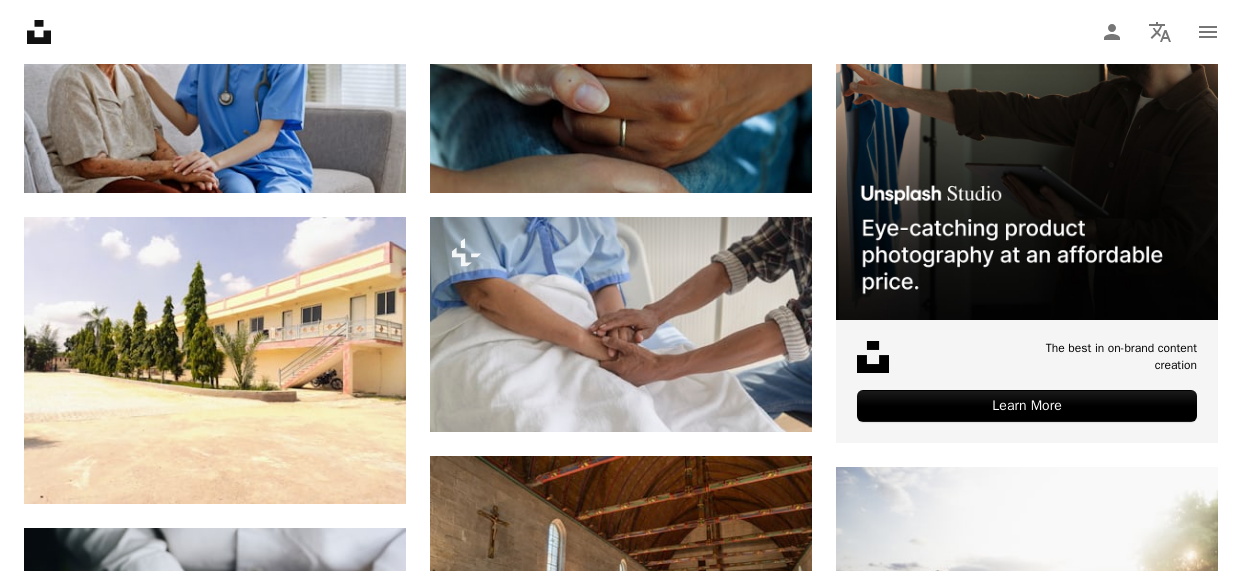 scroll, scrollTop: 0, scrollLeft: 0, axis: both 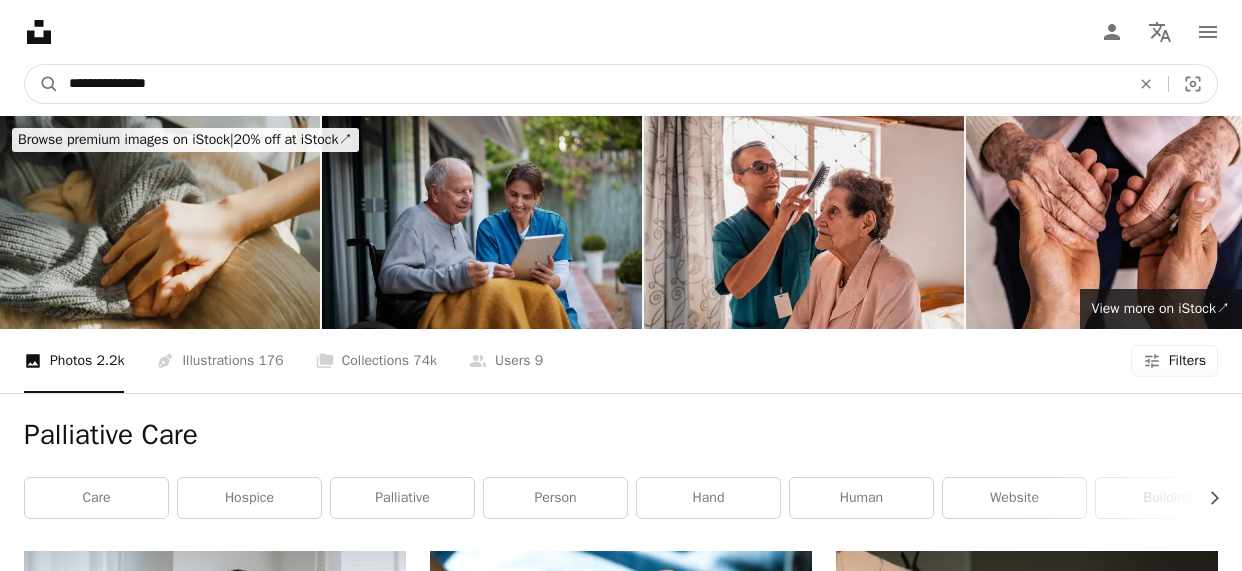click on "**********" at bounding box center (591, 84) 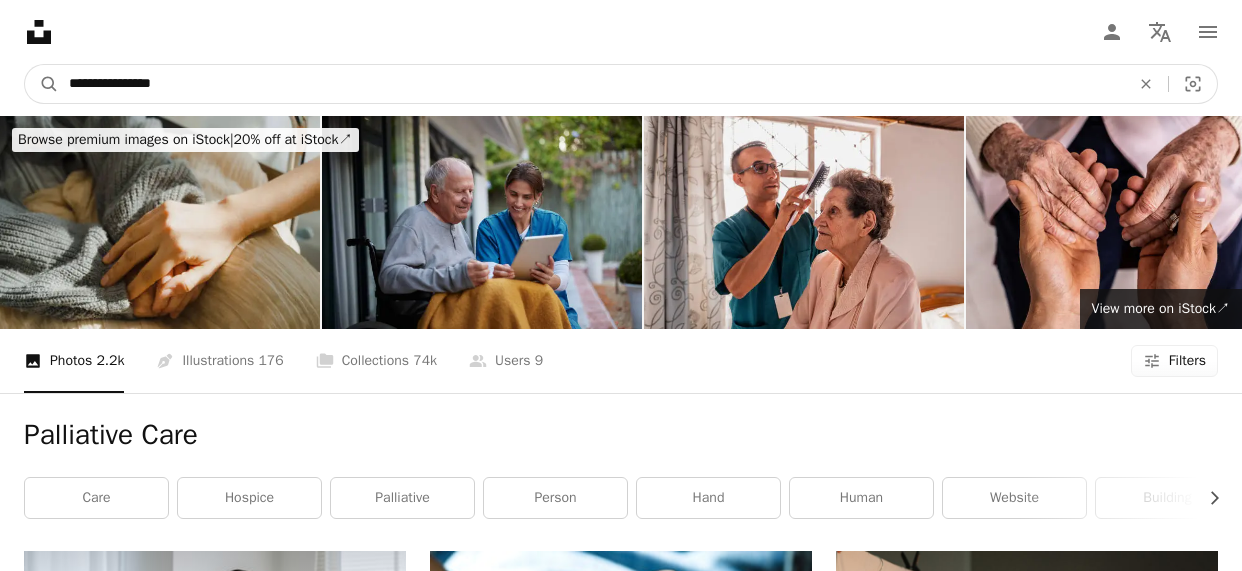 type on "**********" 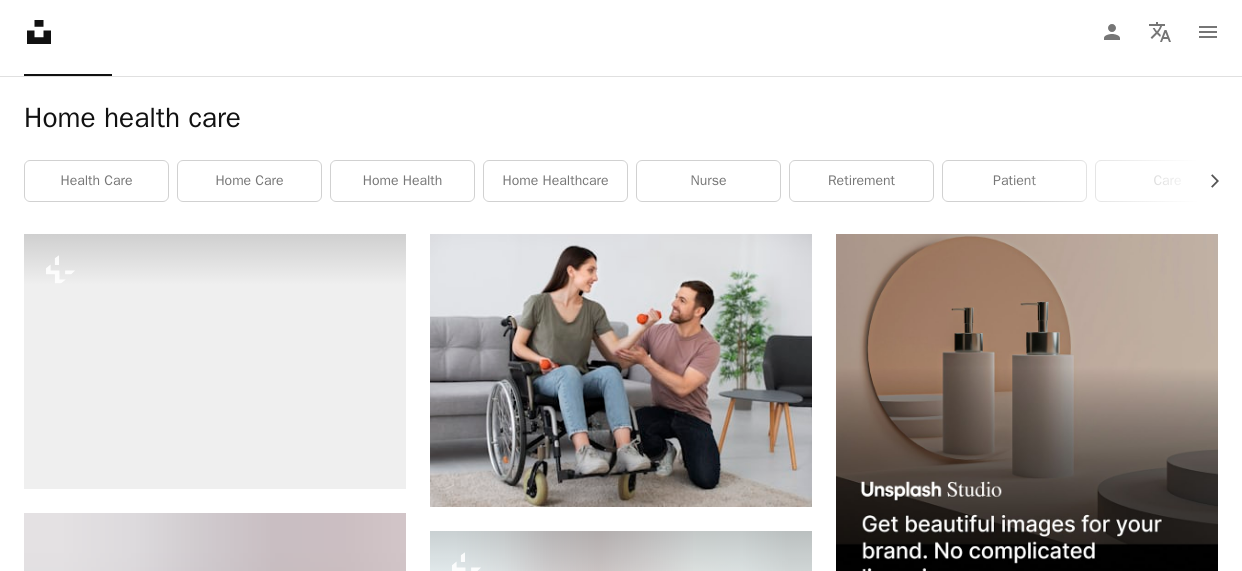 scroll, scrollTop: 319, scrollLeft: 0, axis: vertical 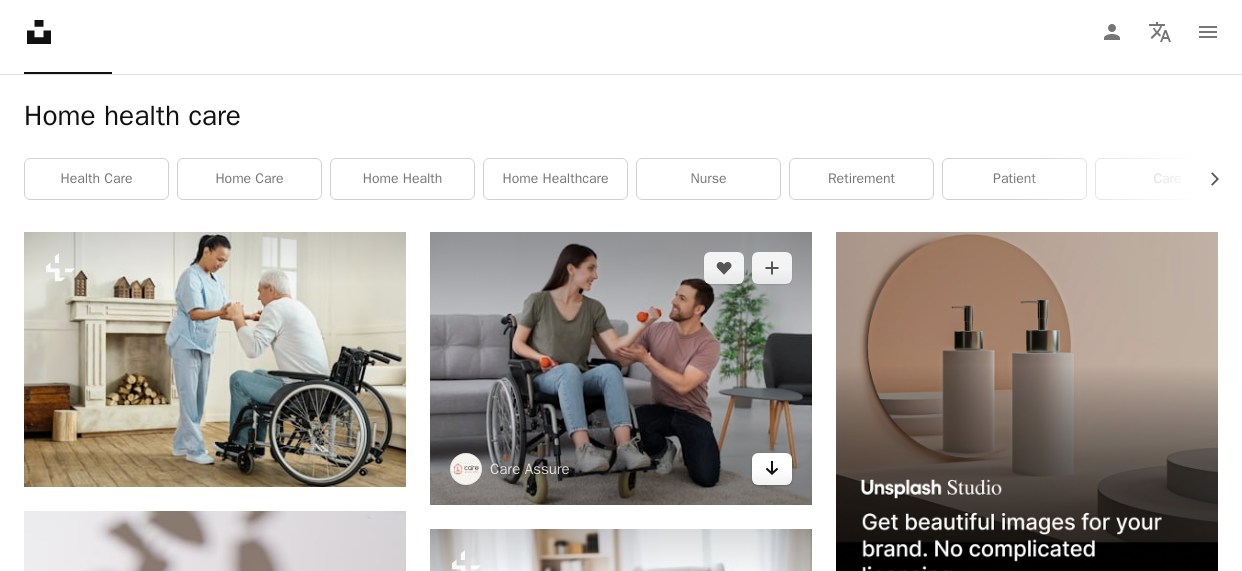 click 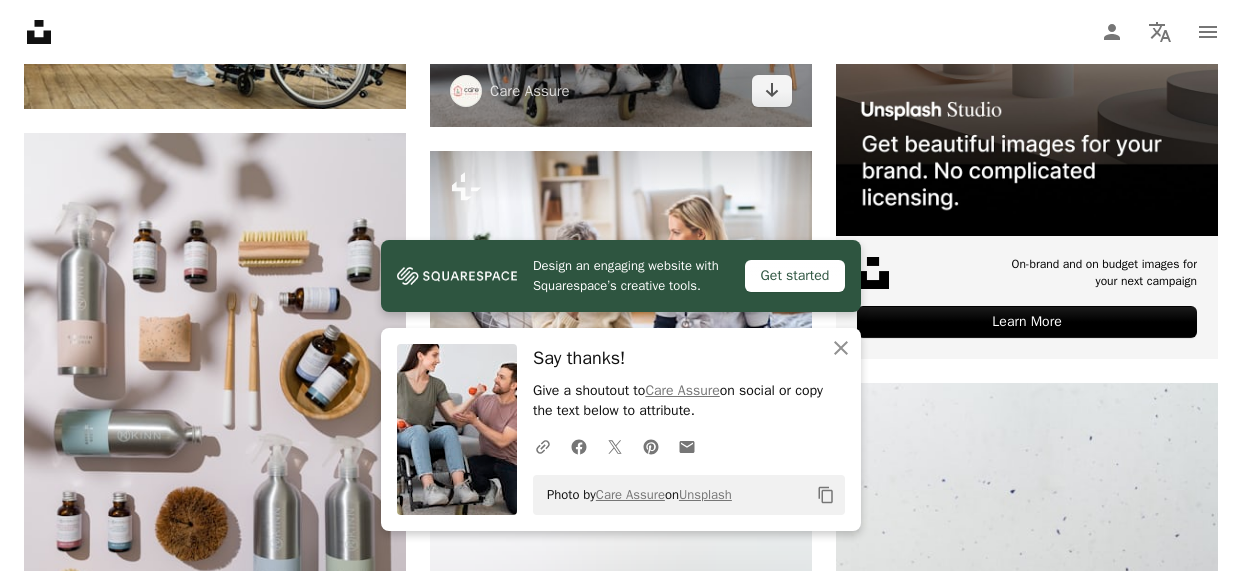 scroll, scrollTop: 698, scrollLeft: 0, axis: vertical 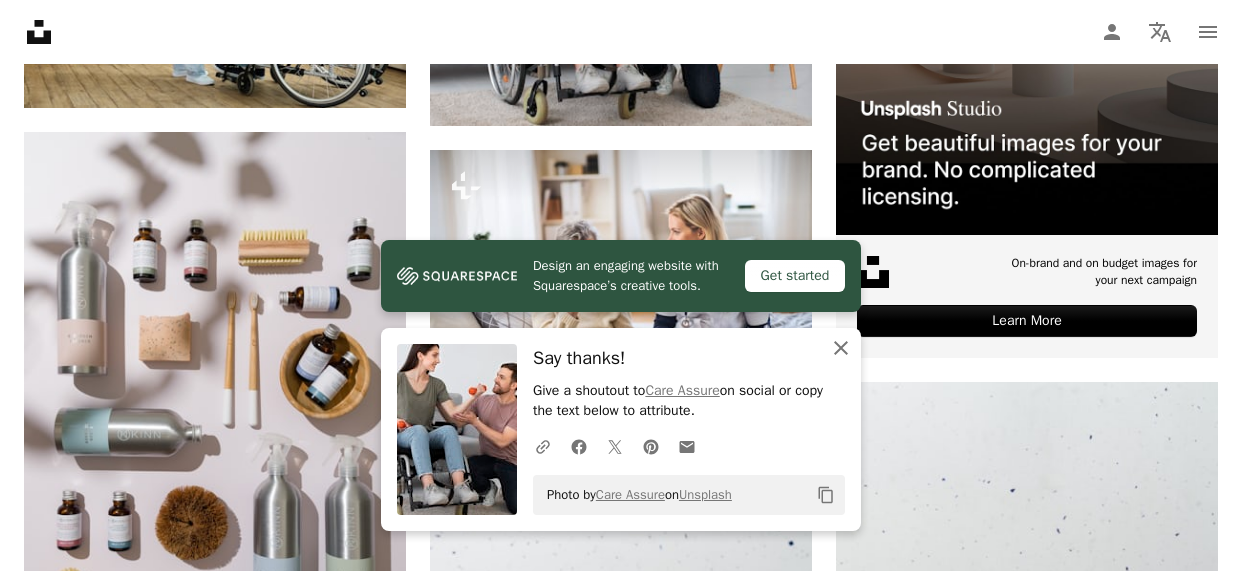 click on "An X shape" 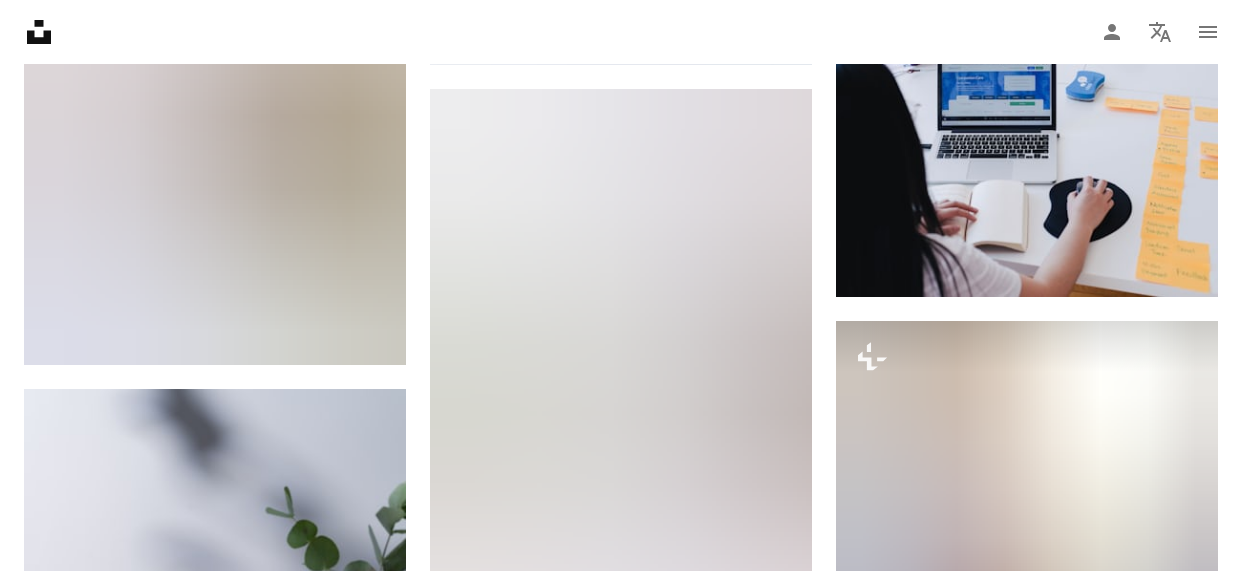 scroll, scrollTop: 1636, scrollLeft: 0, axis: vertical 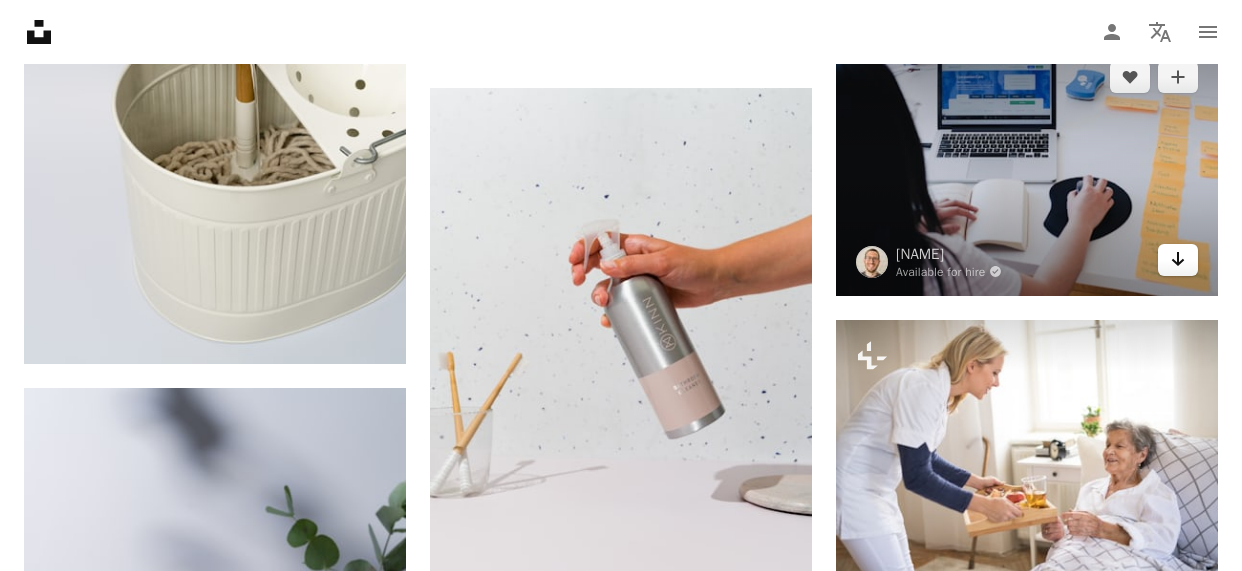 click on "Arrow pointing down" 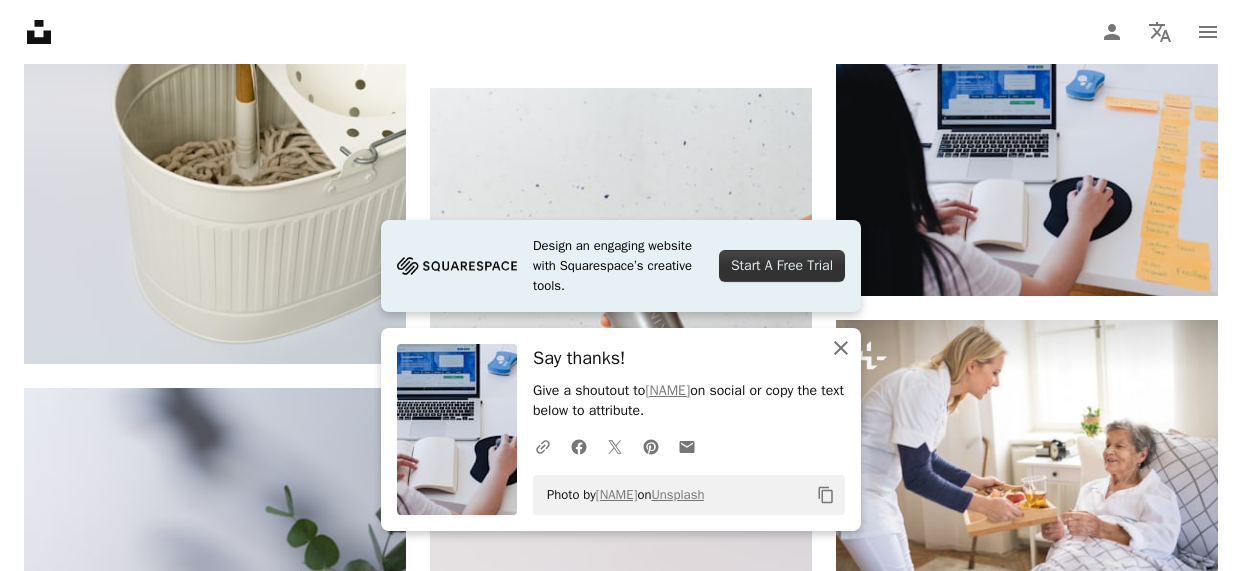 click on "An X shape" 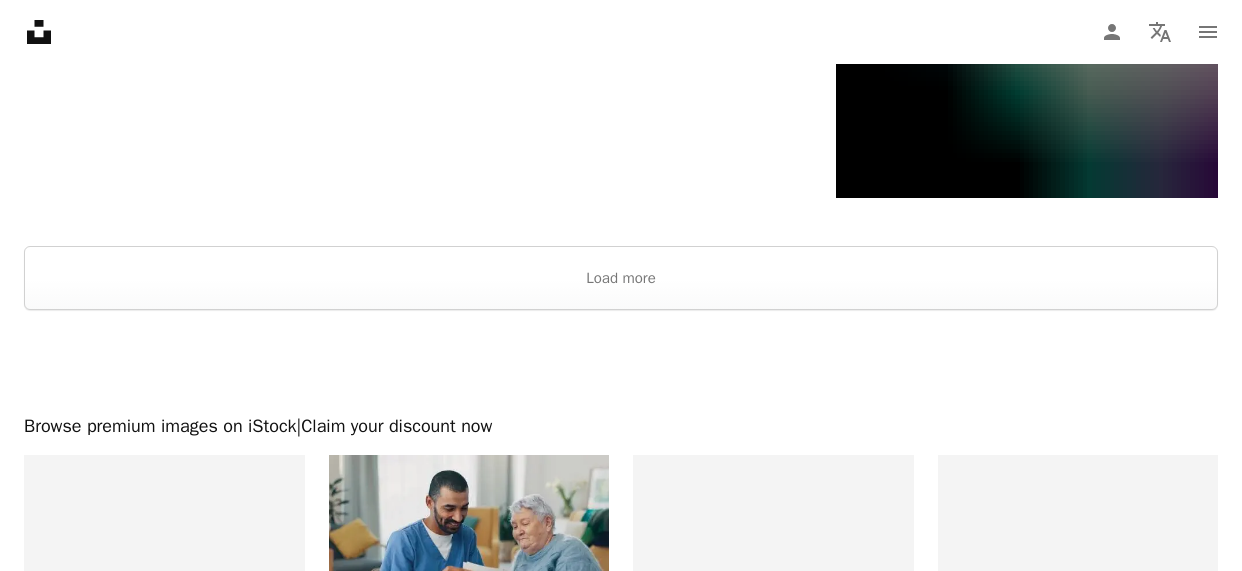 scroll, scrollTop: 3975, scrollLeft: 0, axis: vertical 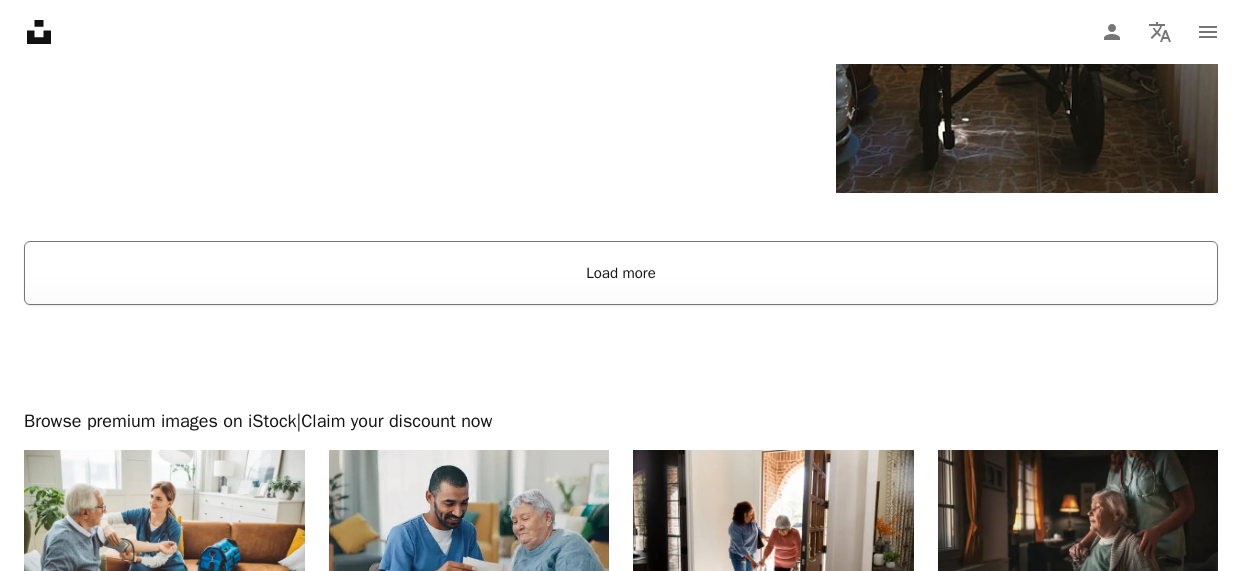 click on "Load more" at bounding box center [621, 273] 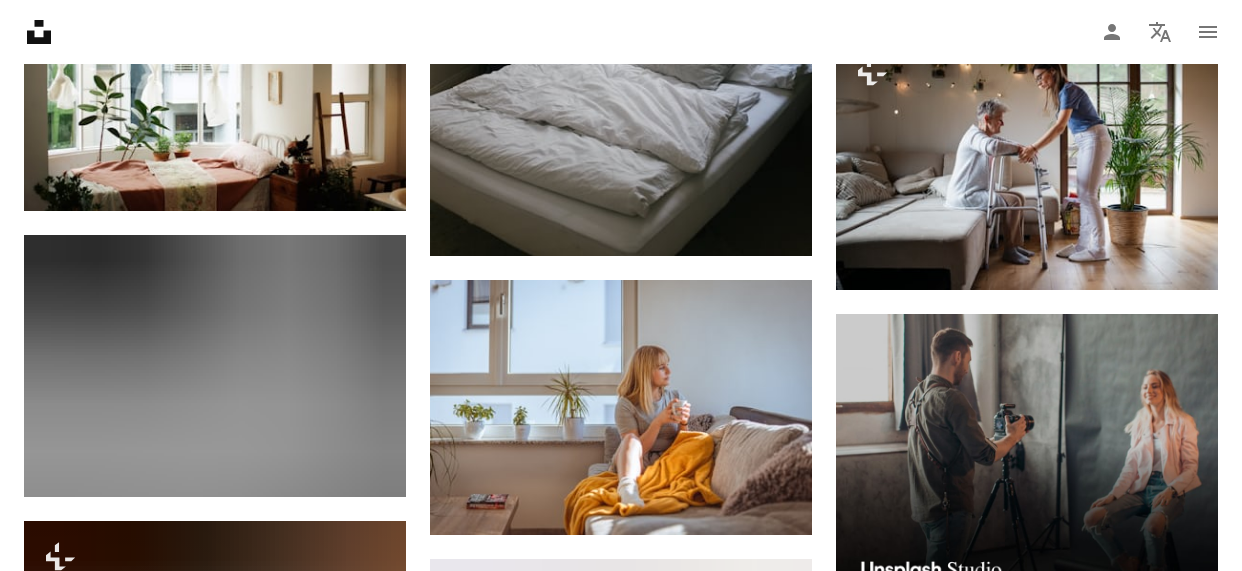 scroll, scrollTop: 8447, scrollLeft: 0, axis: vertical 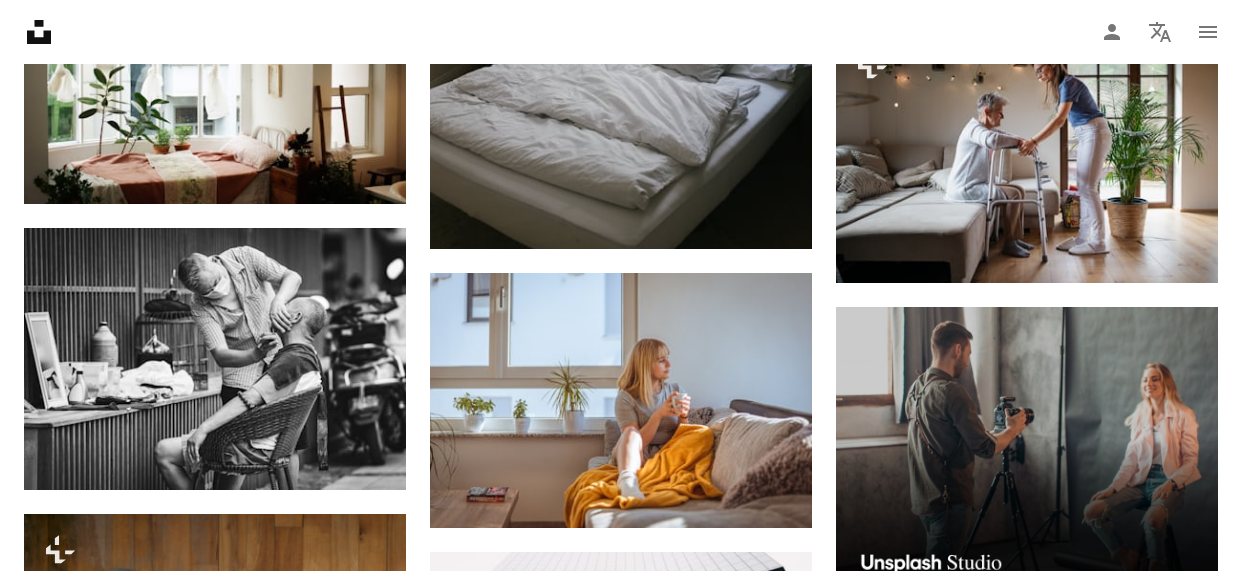 drag, startPoint x: 558, startPoint y: 27, endPoint x: 564, endPoint y: 3, distance: 24.738634 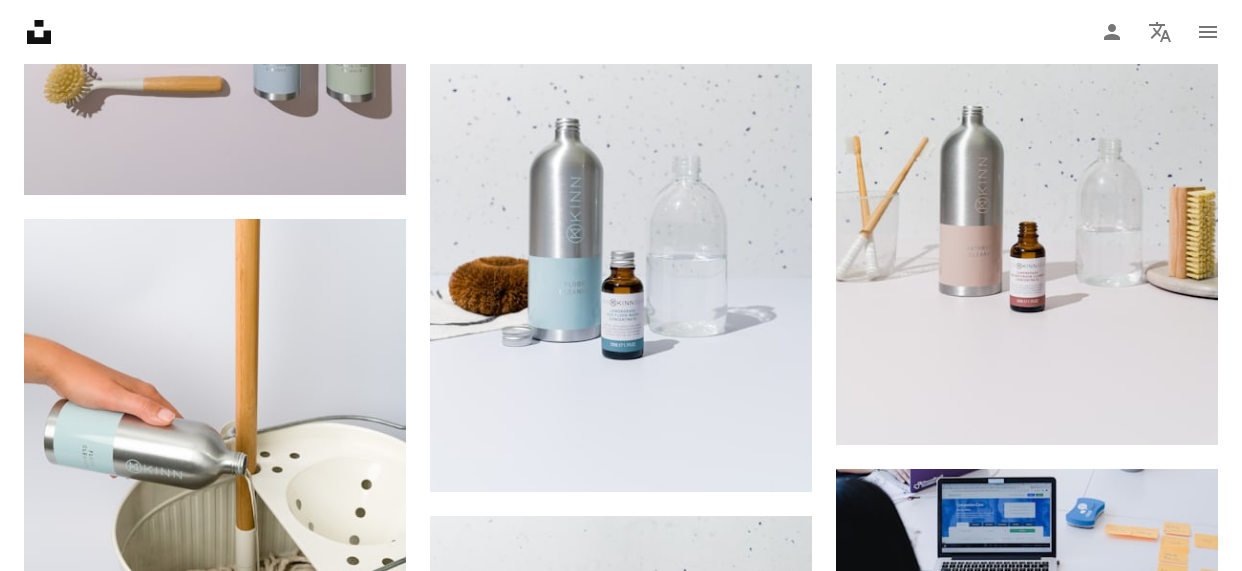 scroll, scrollTop: 0, scrollLeft: 0, axis: both 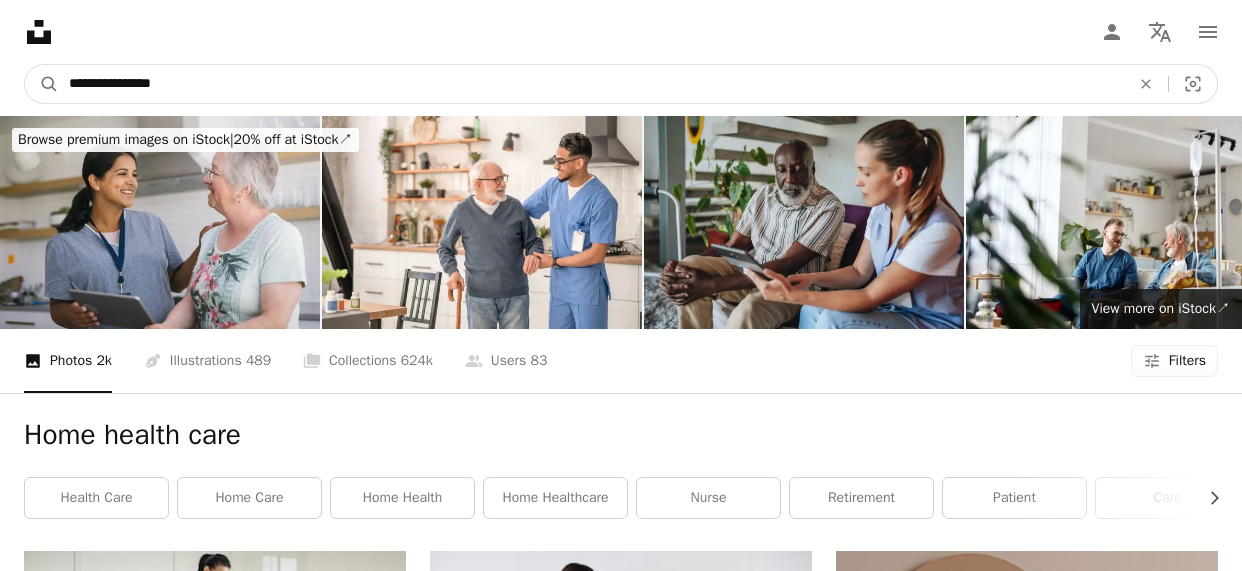 click on "**********" at bounding box center [591, 84] 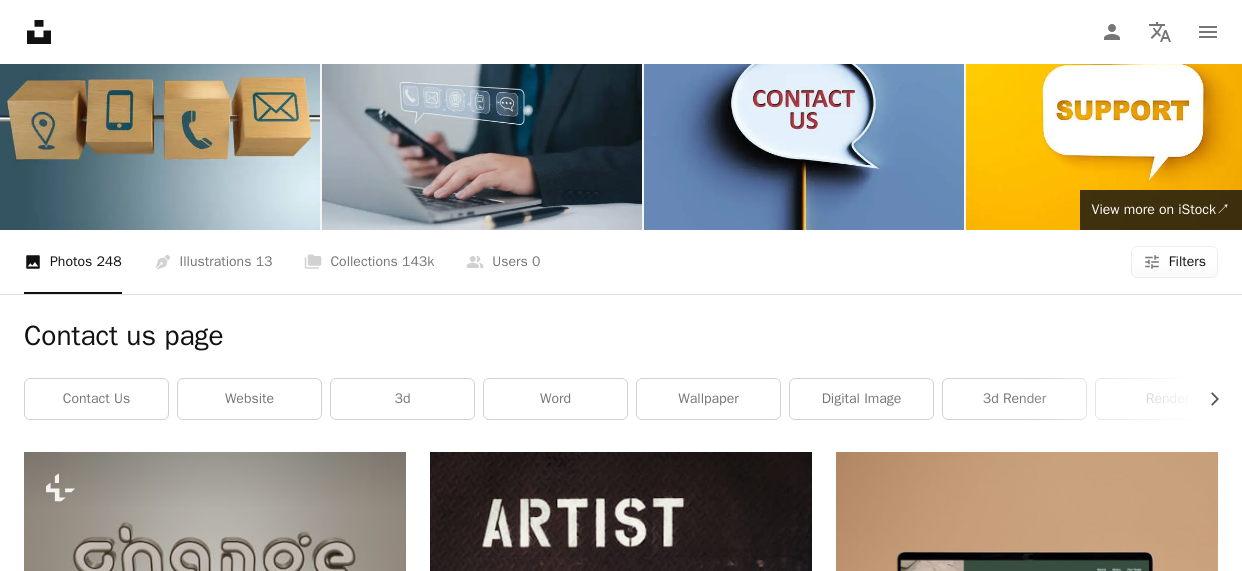 scroll, scrollTop: 0, scrollLeft: 0, axis: both 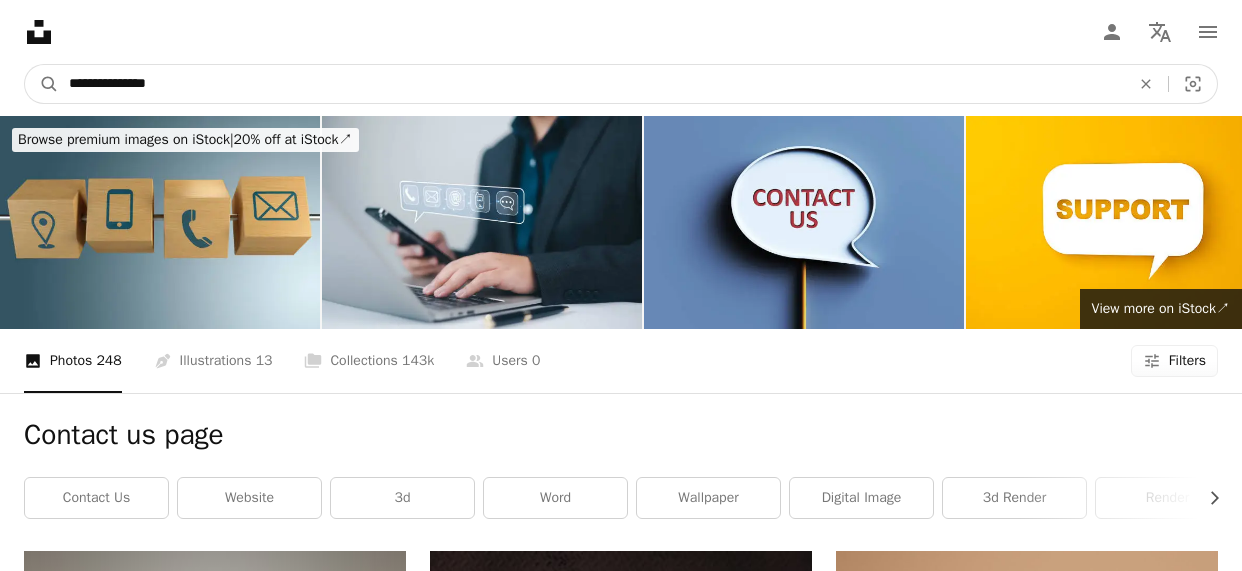 click on "**********" at bounding box center (591, 84) 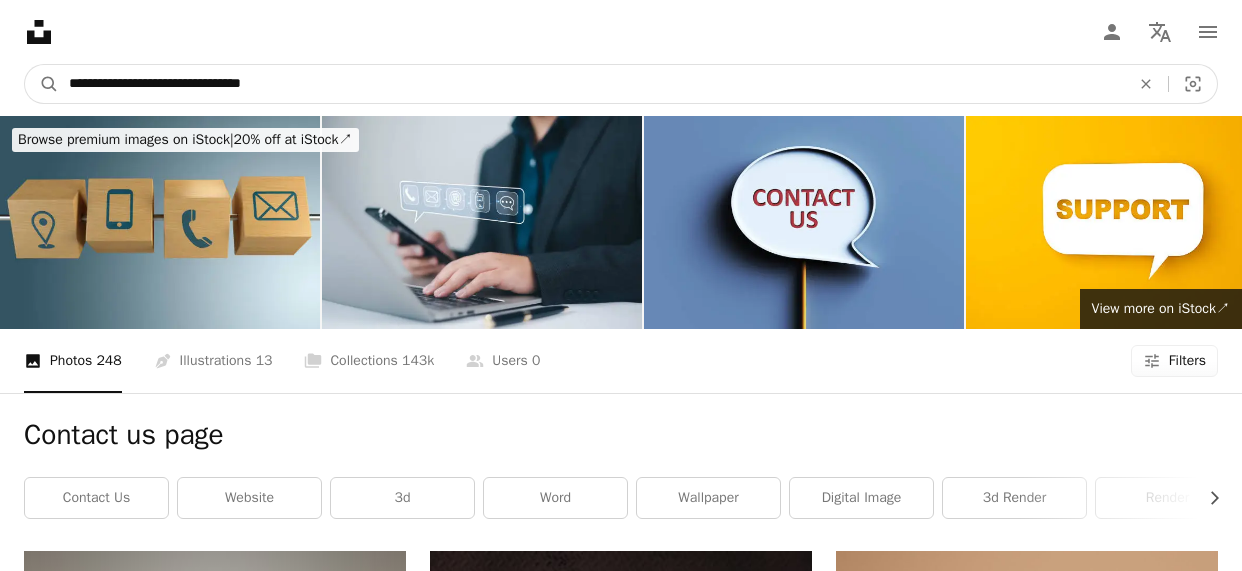 type on "**********" 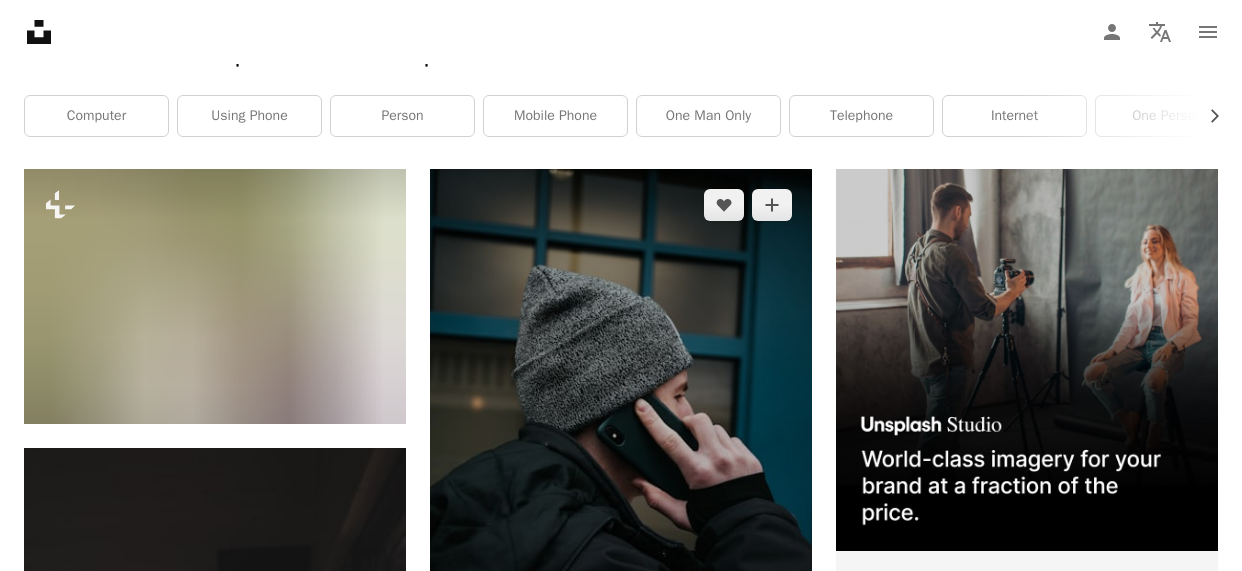 scroll, scrollTop: 0, scrollLeft: 0, axis: both 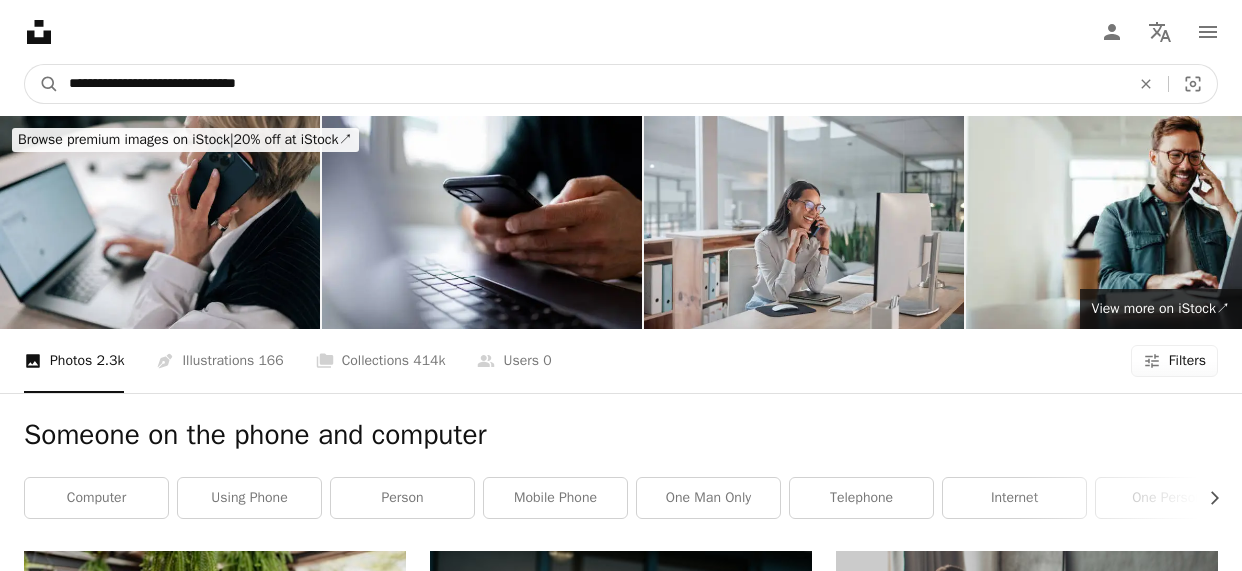 click on "**********" at bounding box center [591, 84] 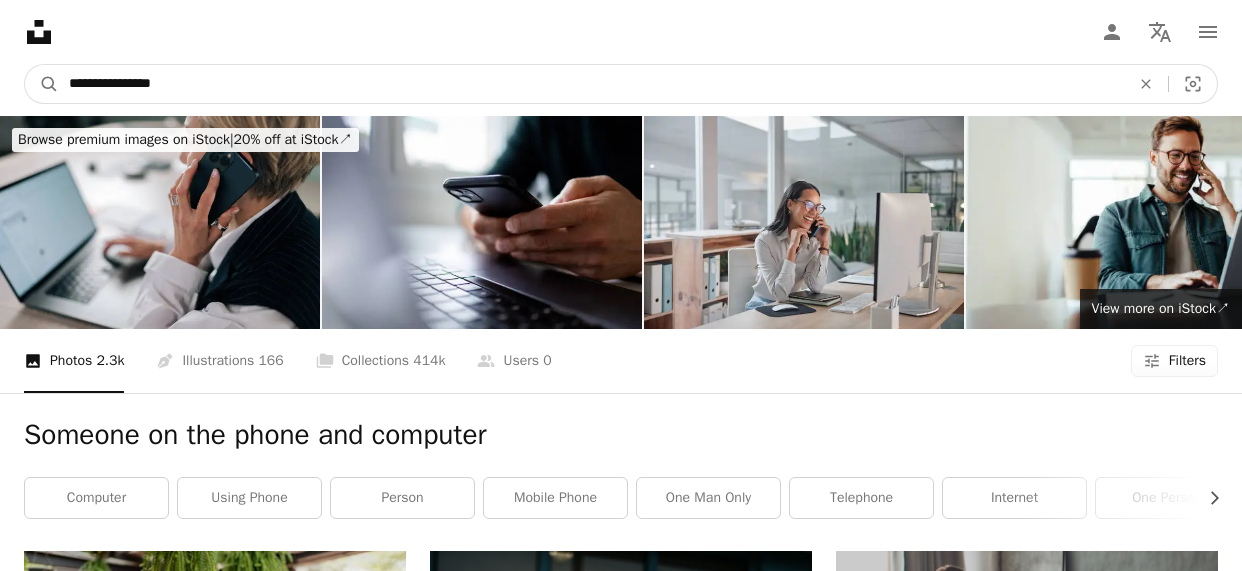 type on "**********" 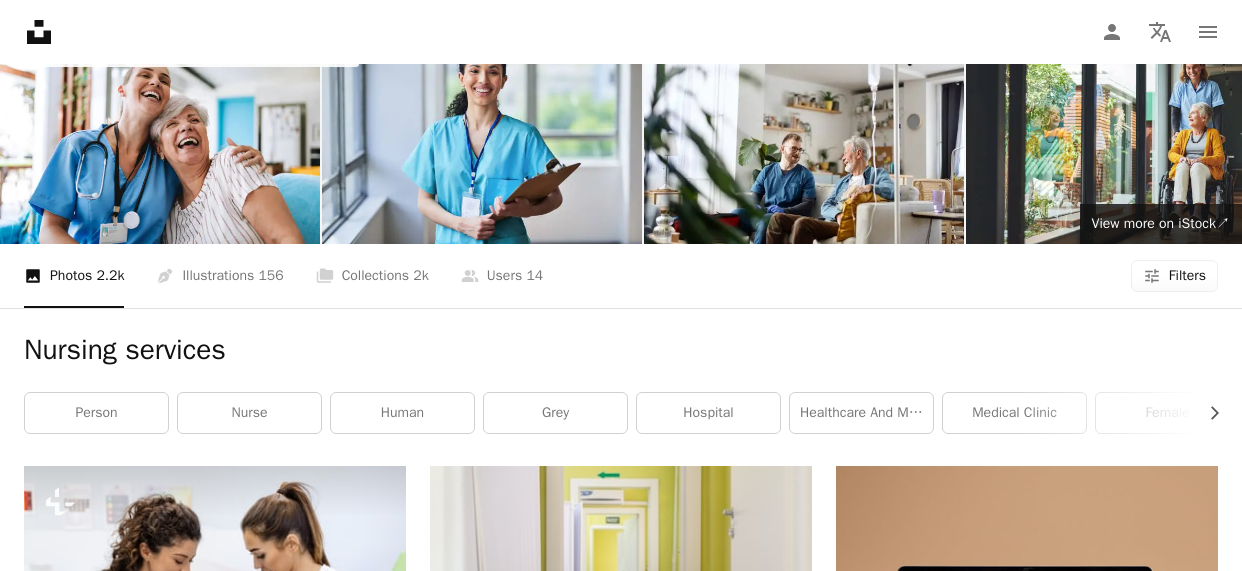 scroll, scrollTop: 0, scrollLeft: 0, axis: both 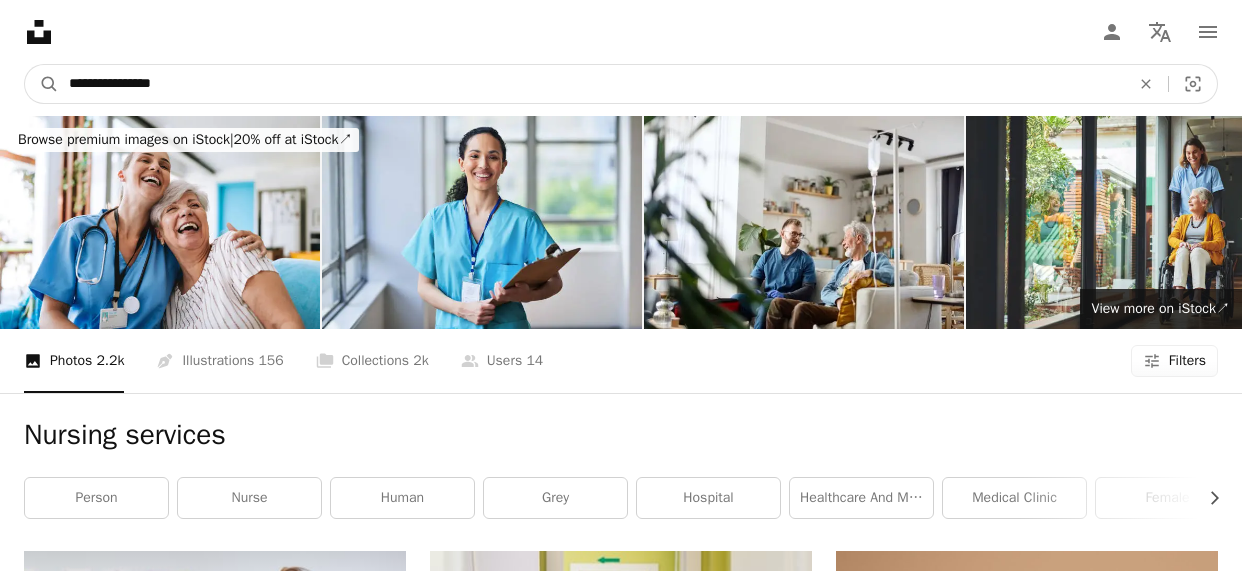click on "**********" at bounding box center (591, 84) 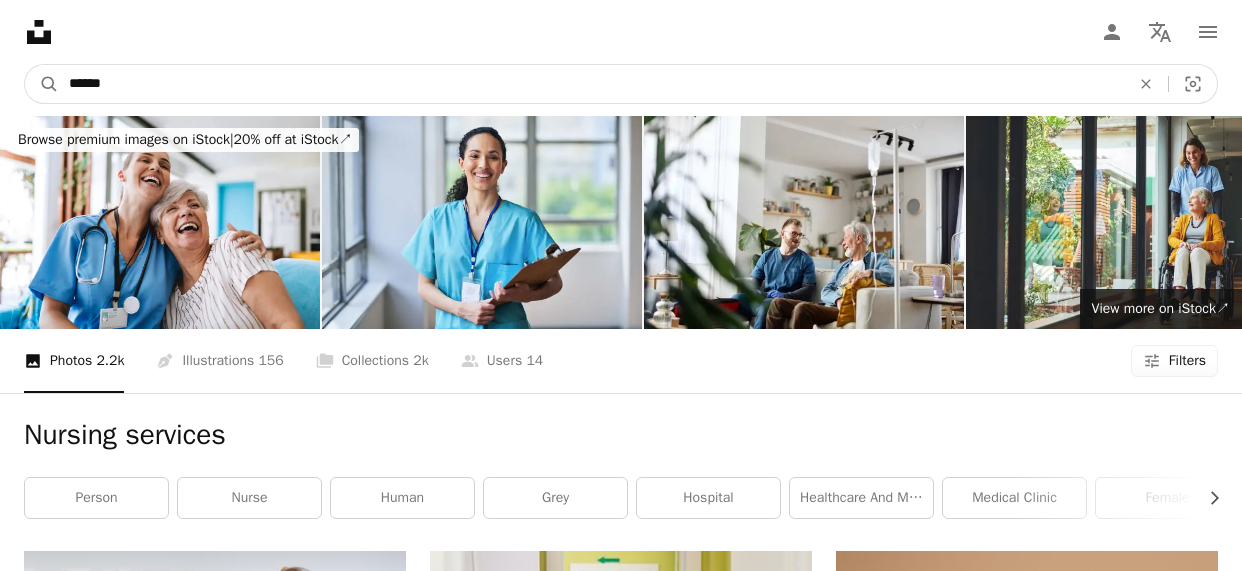 type on "******" 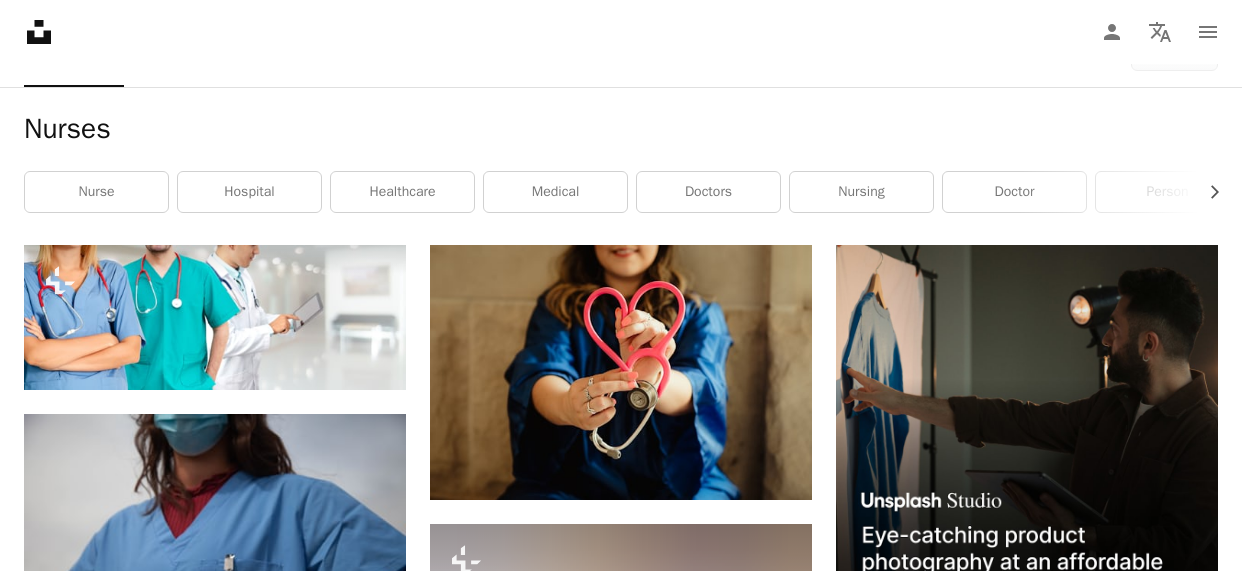 scroll, scrollTop: 327, scrollLeft: 0, axis: vertical 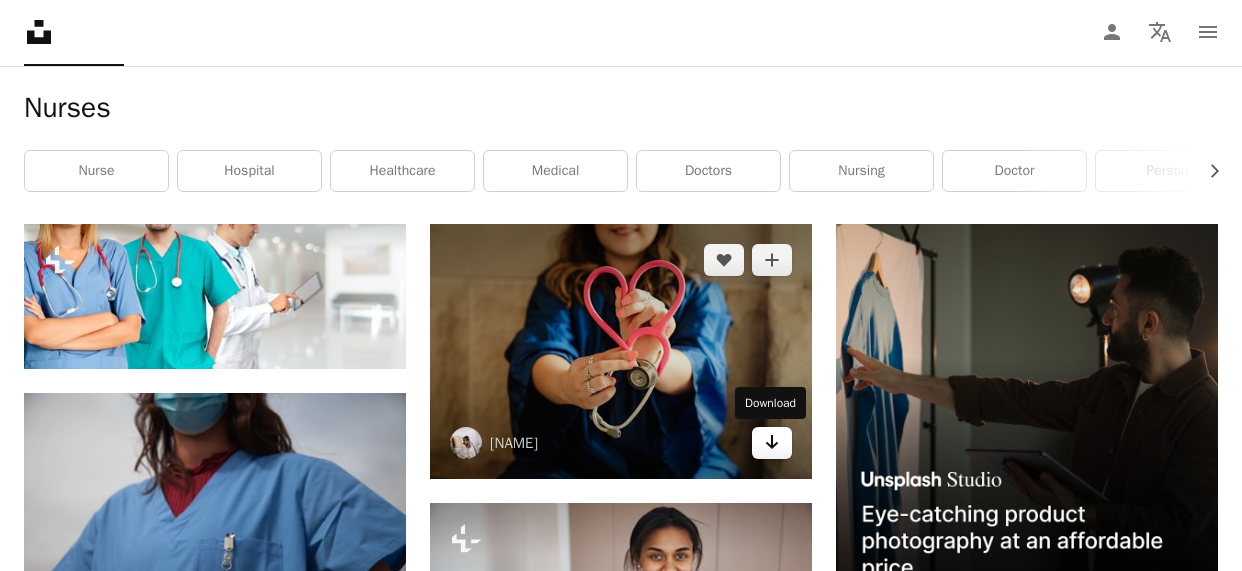 click on "Arrow pointing down" at bounding box center [772, 443] 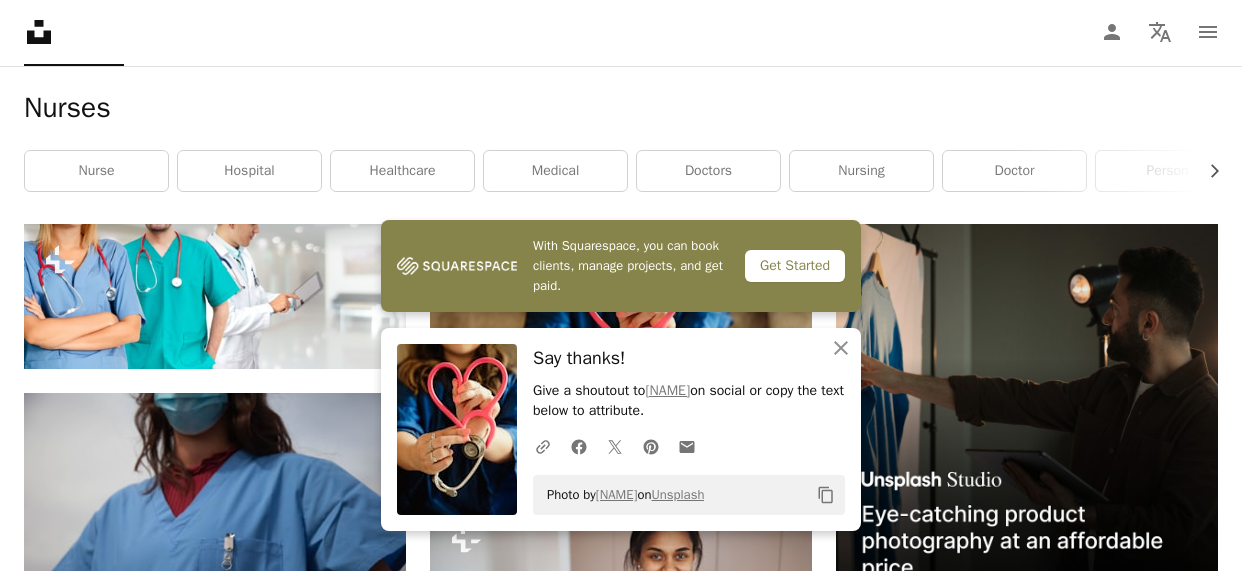 click on "Nurses" at bounding box center [621, 108] 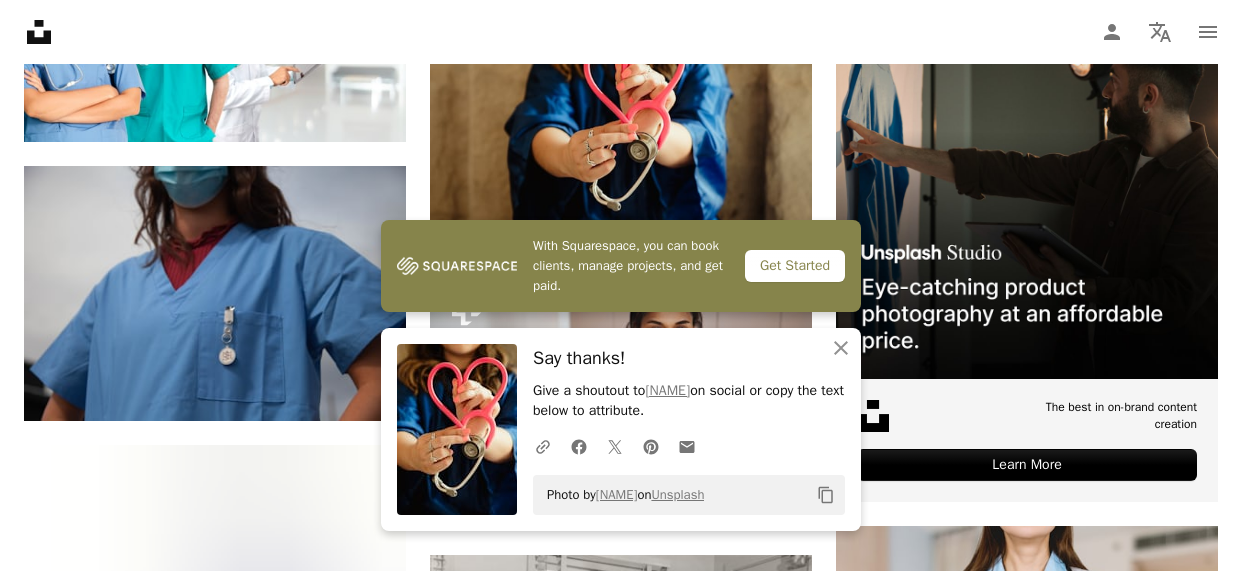 scroll, scrollTop: 558, scrollLeft: 0, axis: vertical 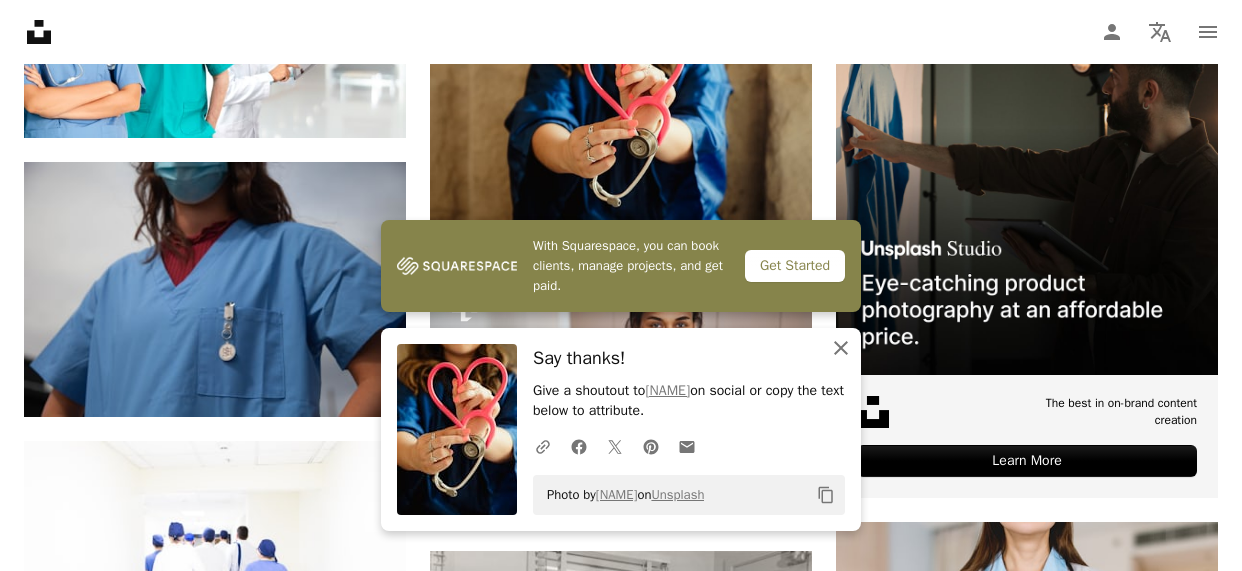 click on "An X shape" 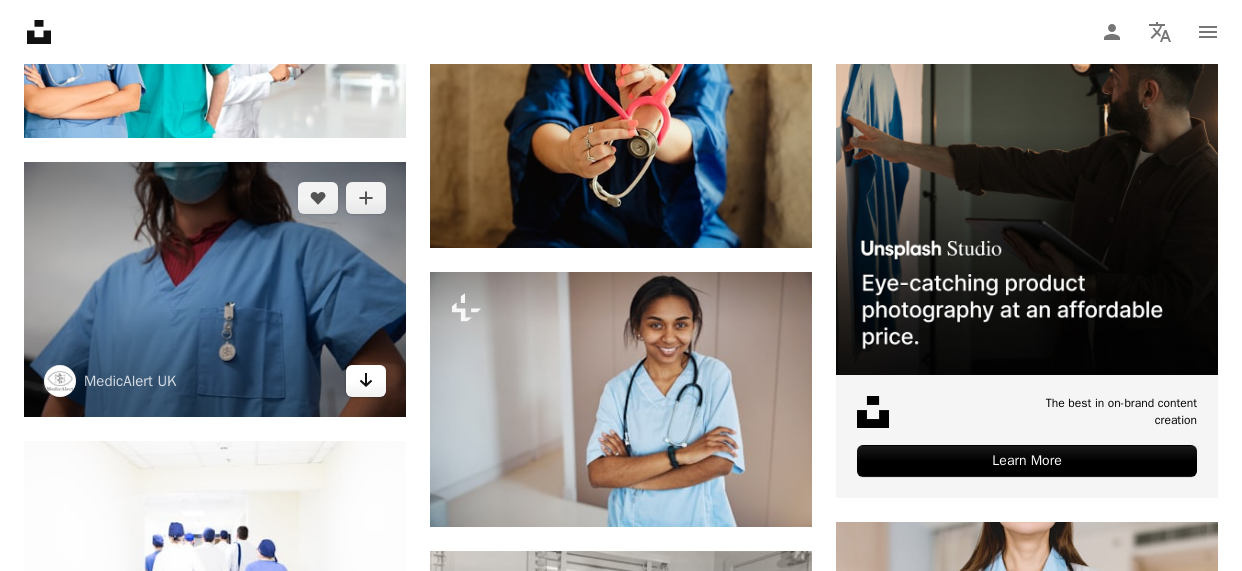 click on "Arrow pointing down" at bounding box center (366, 381) 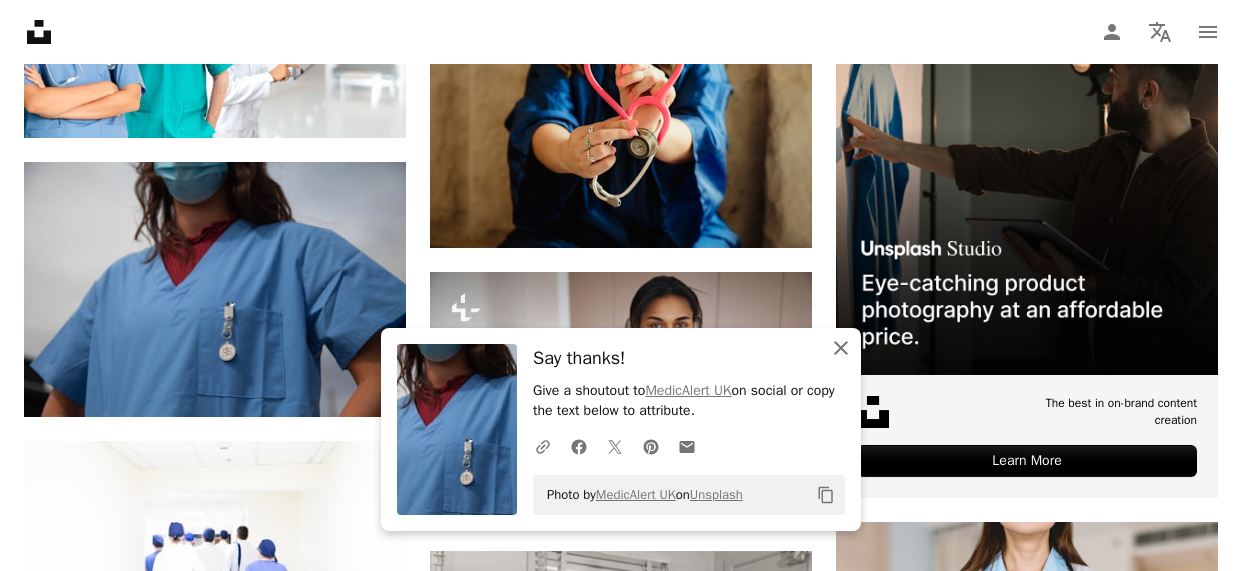 click on "An X shape" 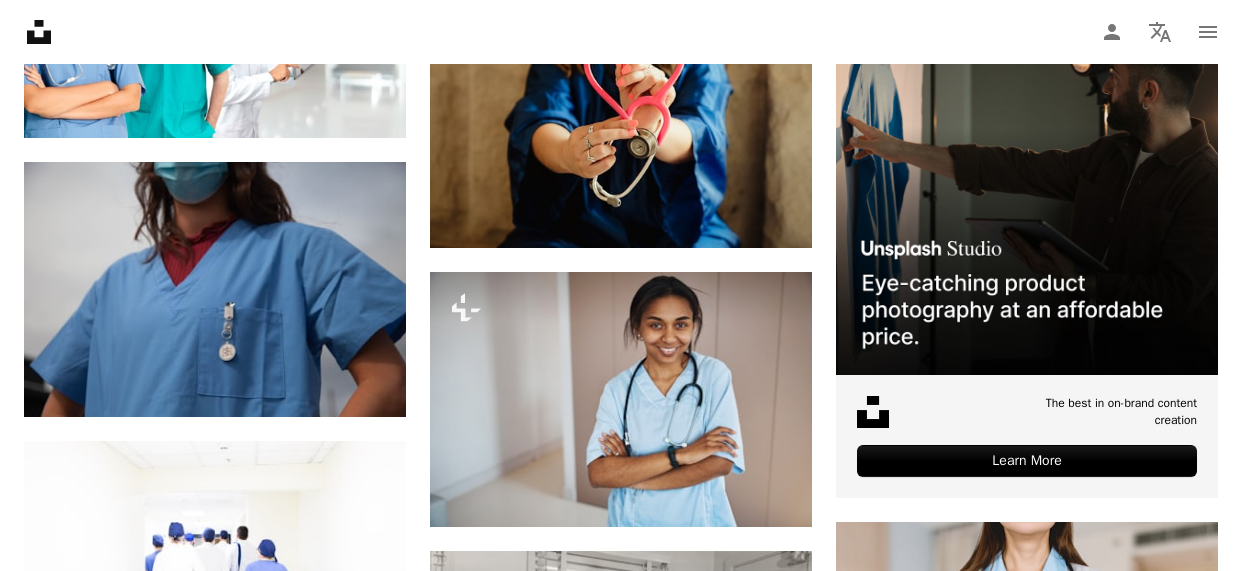 click on "Unsplash logo Unsplash Home A photo Pen Tool A compass A stack of folders Download Person Localization icon navigation menu" at bounding box center (621, 32) 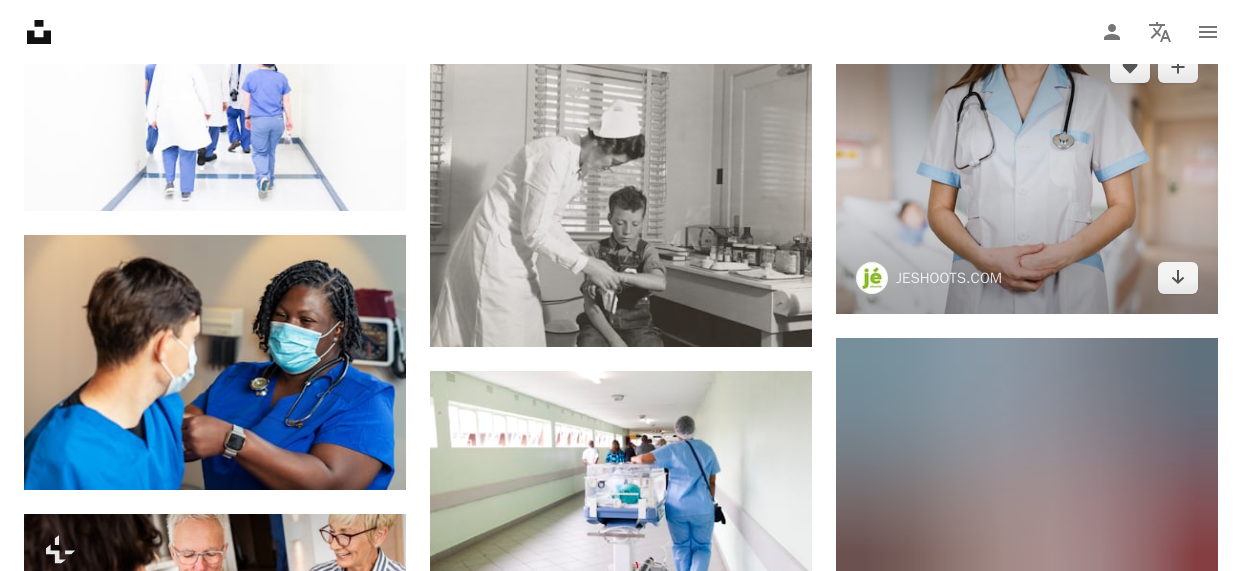 scroll, scrollTop: 1188, scrollLeft: 0, axis: vertical 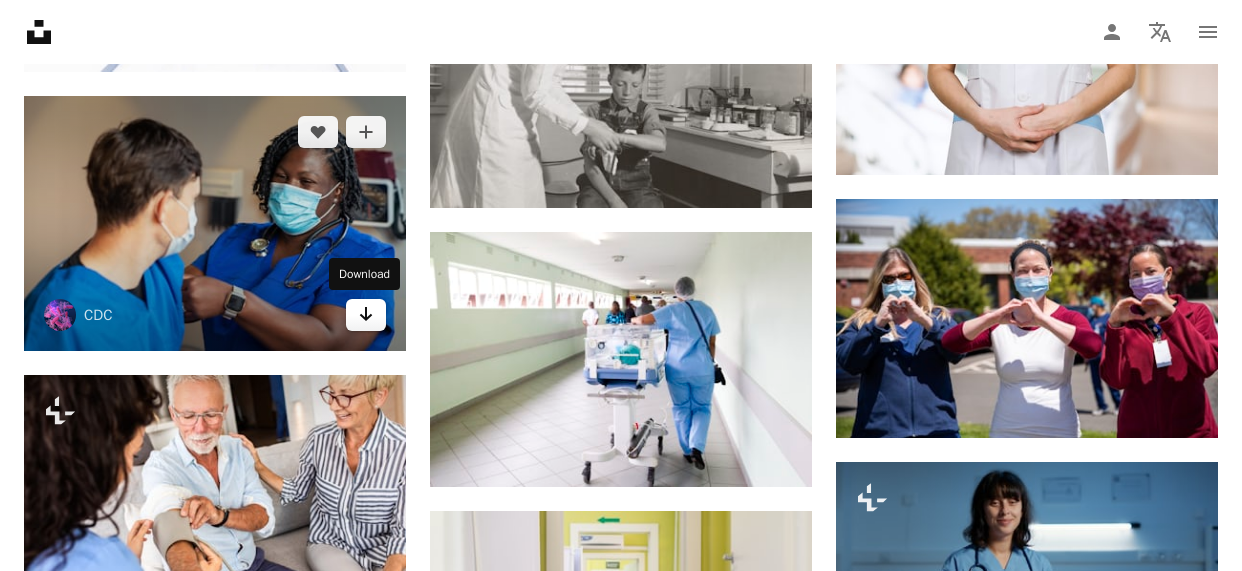 click on "Arrow pointing down" at bounding box center (366, 315) 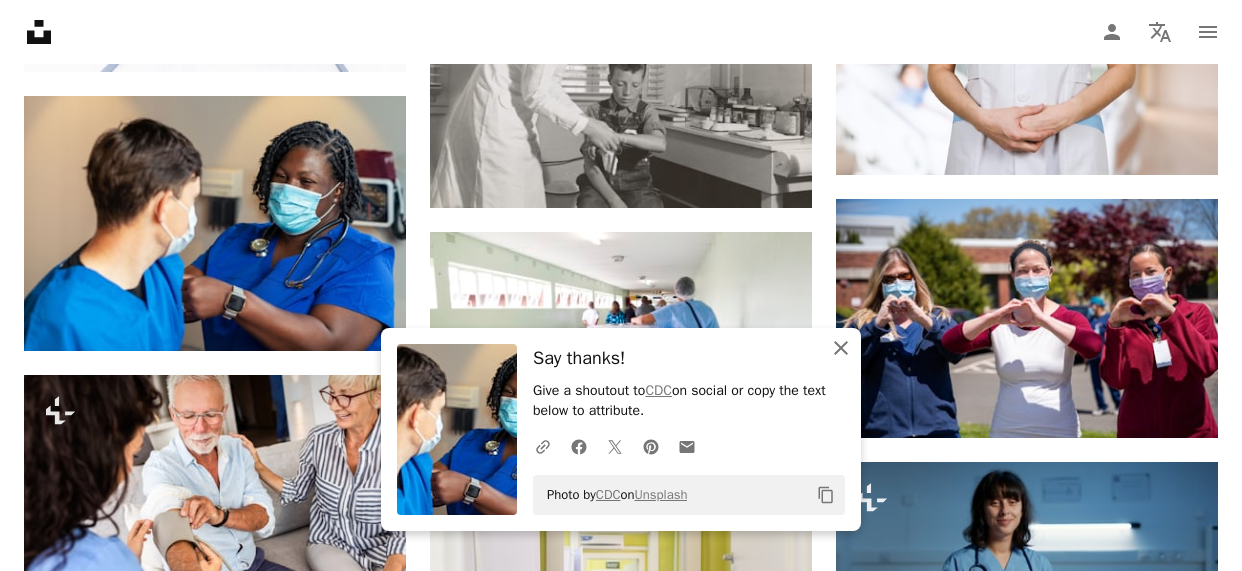 click on "An X shape" 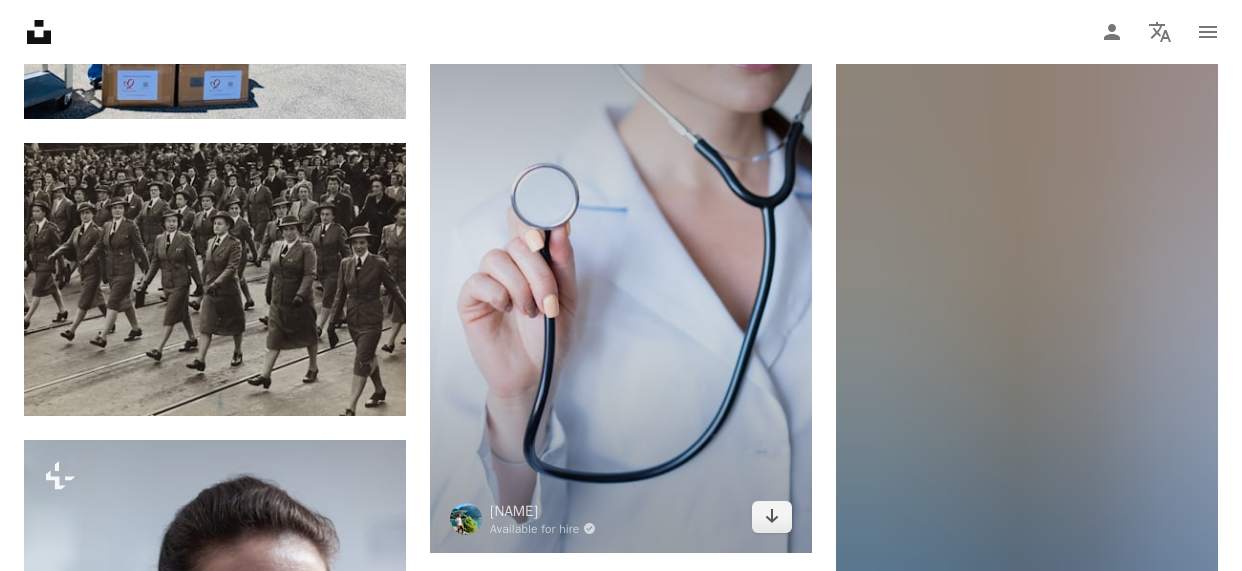 scroll, scrollTop: 4588, scrollLeft: 0, axis: vertical 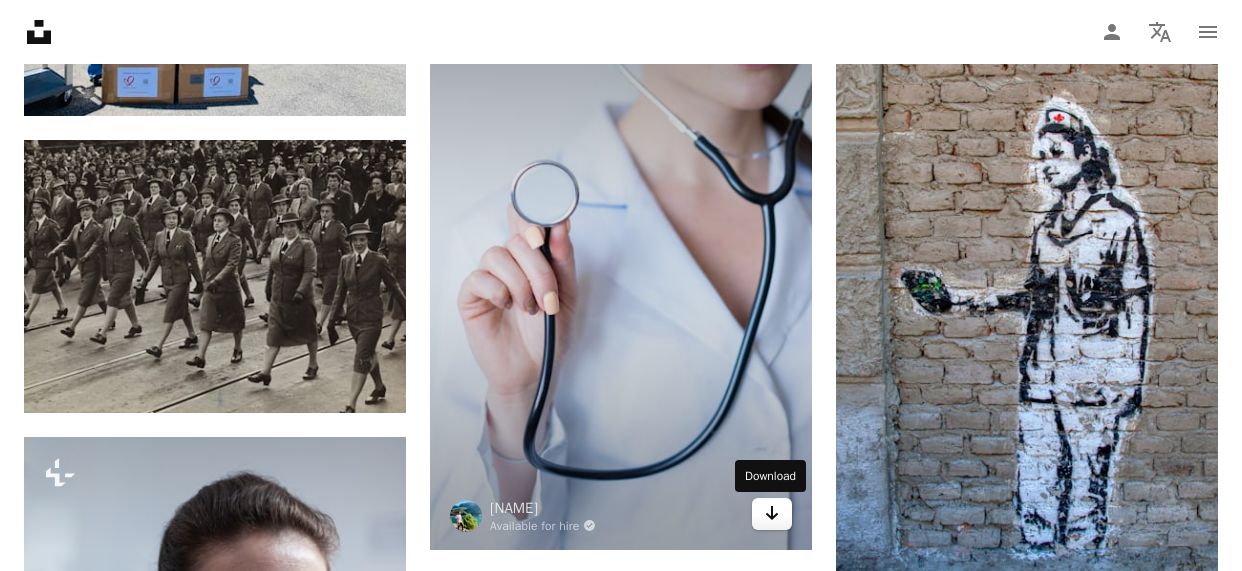 click 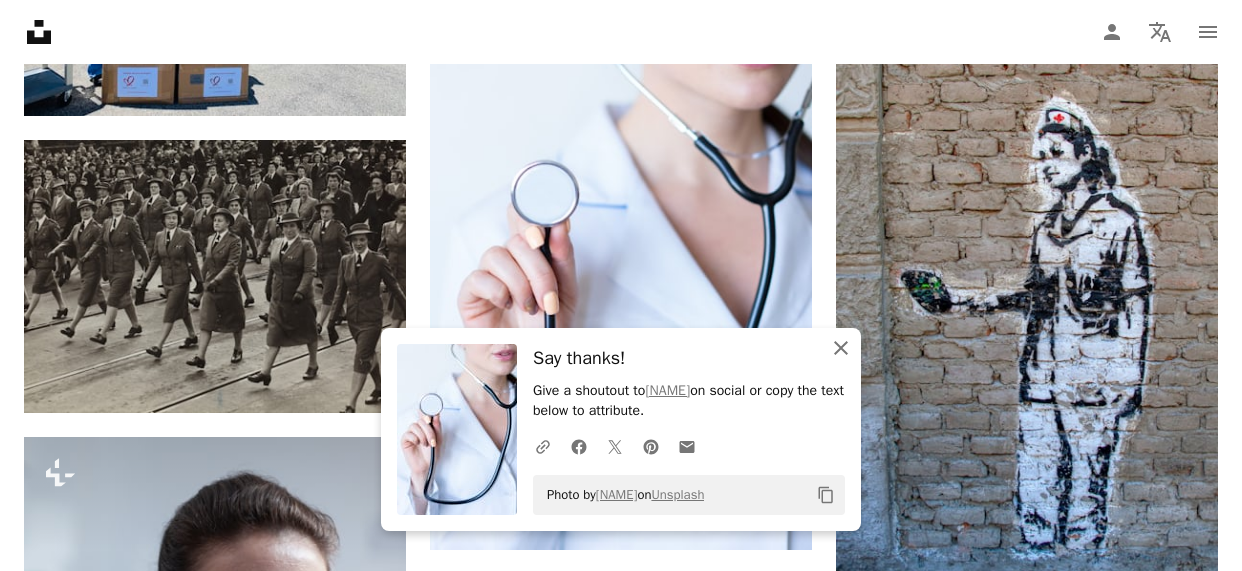 click on "An X shape" 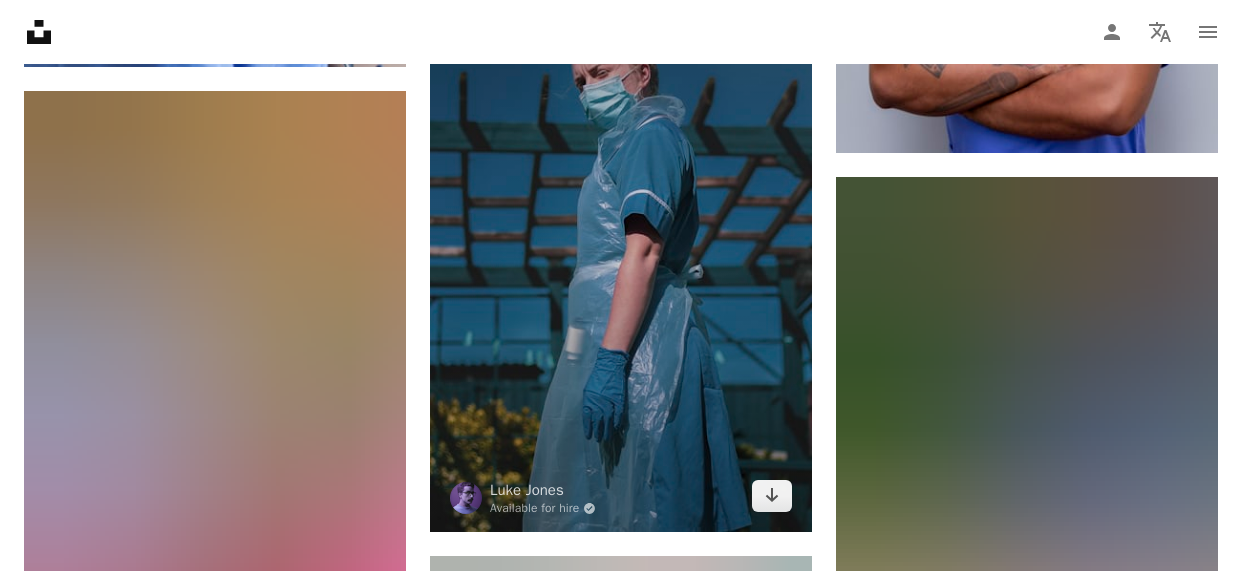 scroll, scrollTop: 5532, scrollLeft: 0, axis: vertical 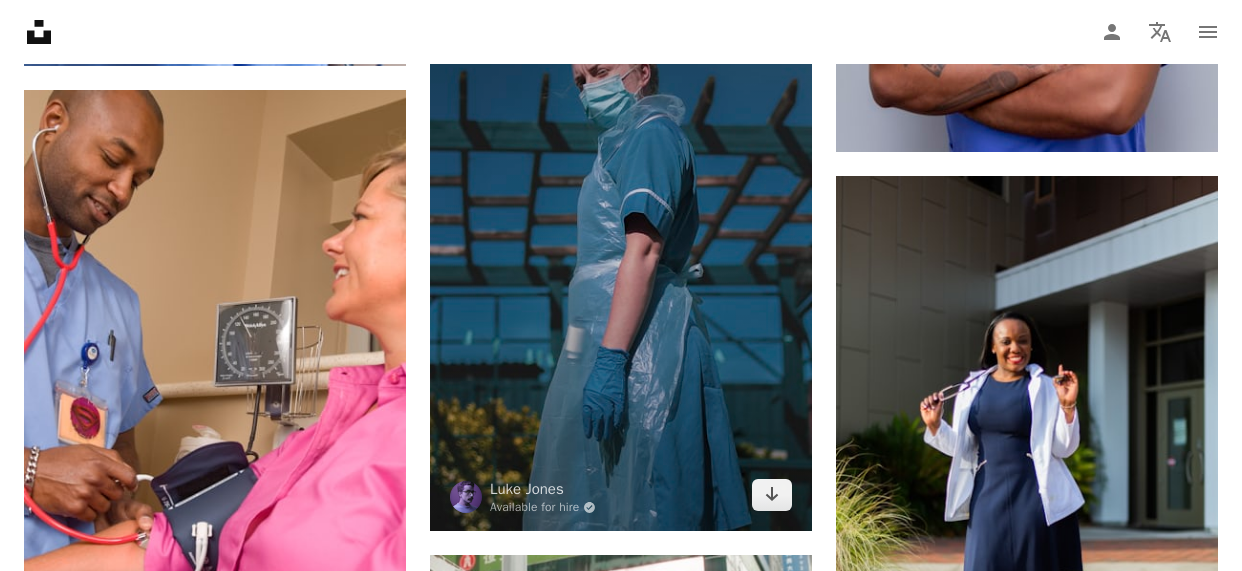 click at bounding box center [621, 223] 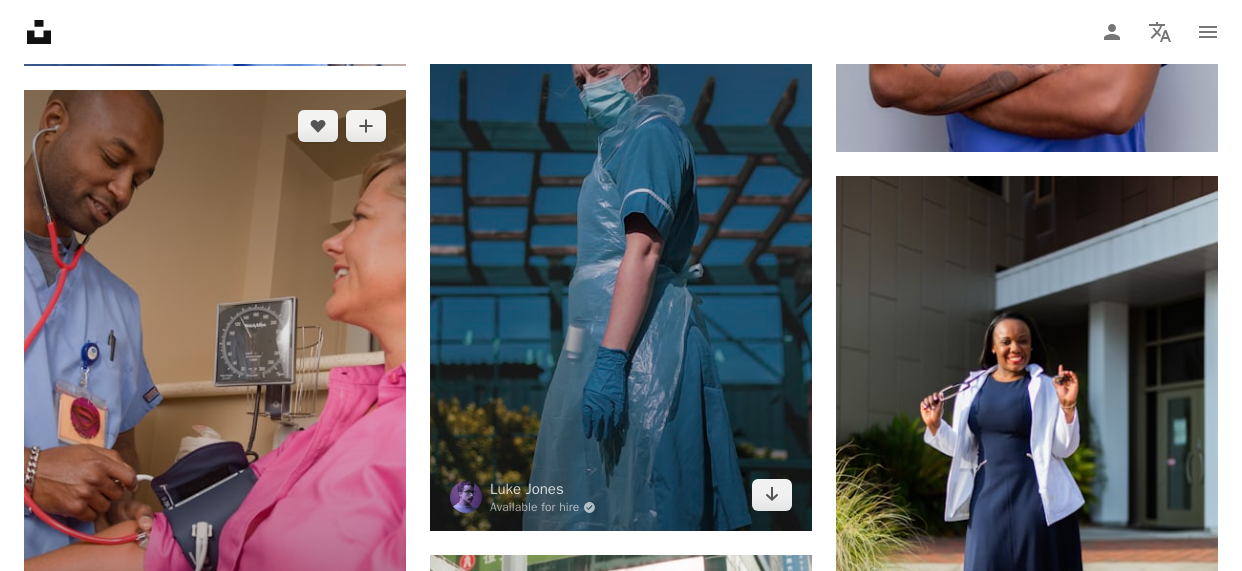 scroll, scrollTop: 5623, scrollLeft: 0, axis: vertical 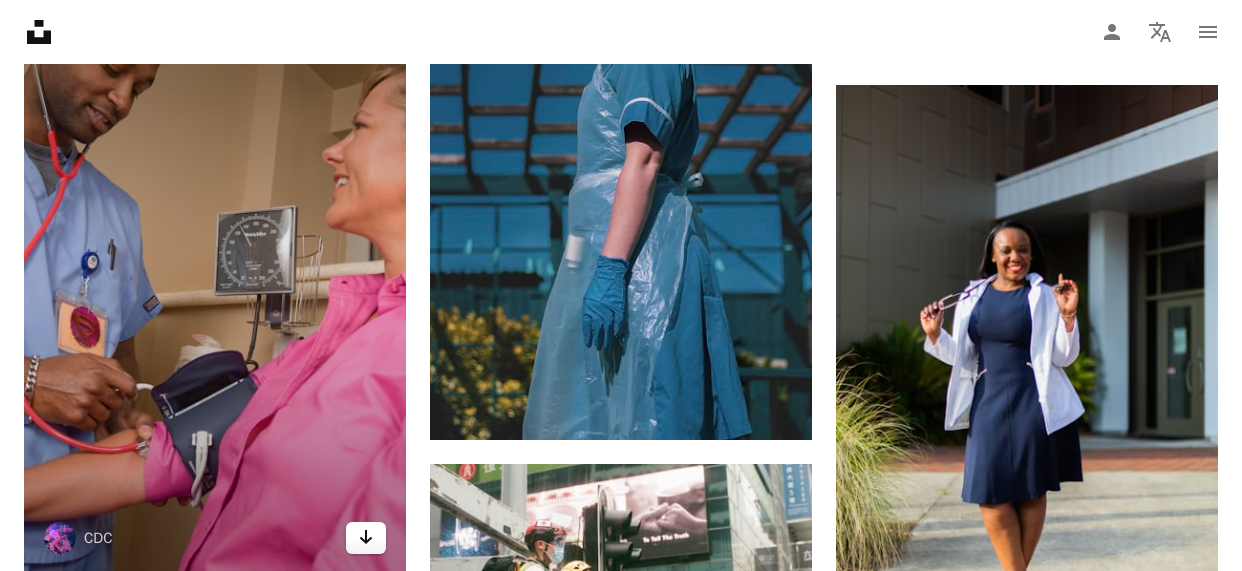 click on "Arrow pointing down" at bounding box center (366, 538) 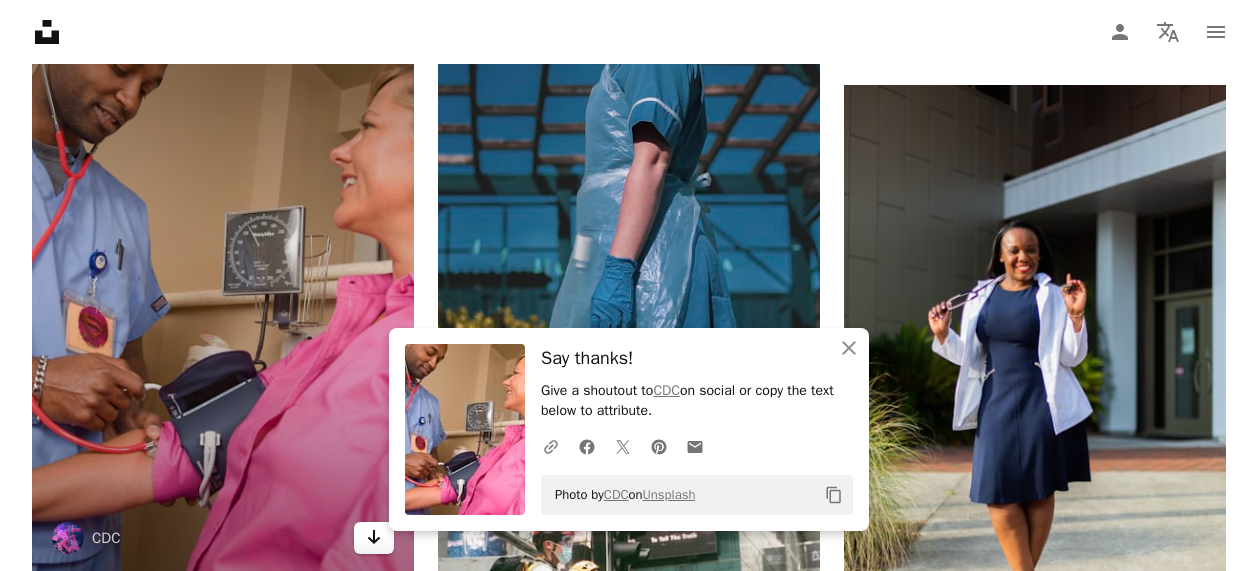 scroll, scrollTop: 5660, scrollLeft: 0, axis: vertical 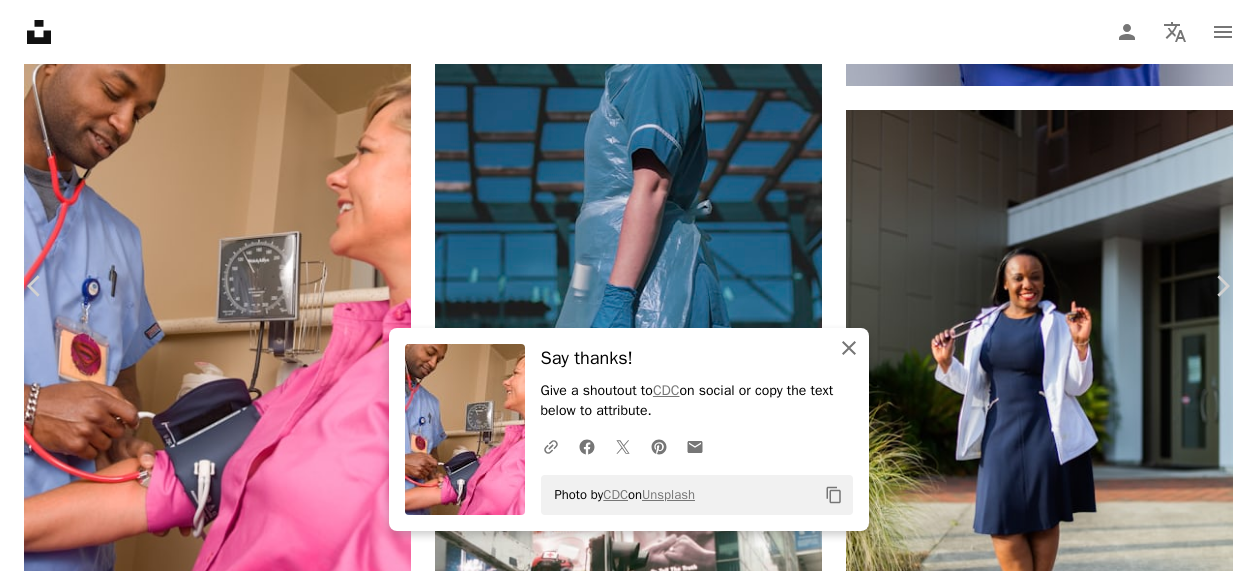click on "An X shape" 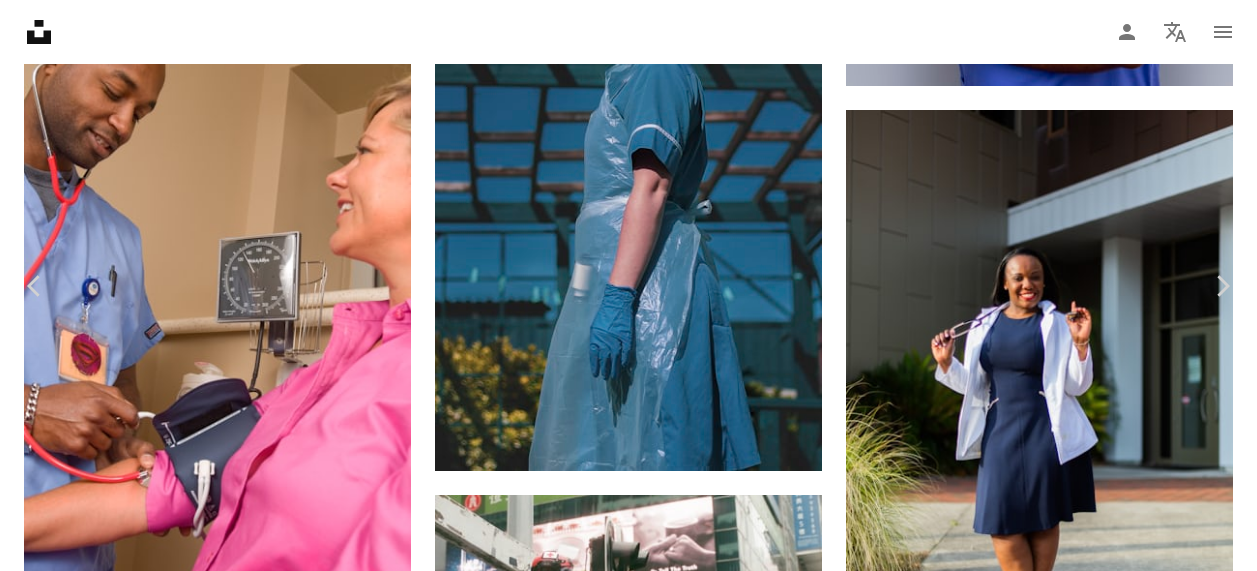 click on "An X shape" at bounding box center [20, 20] 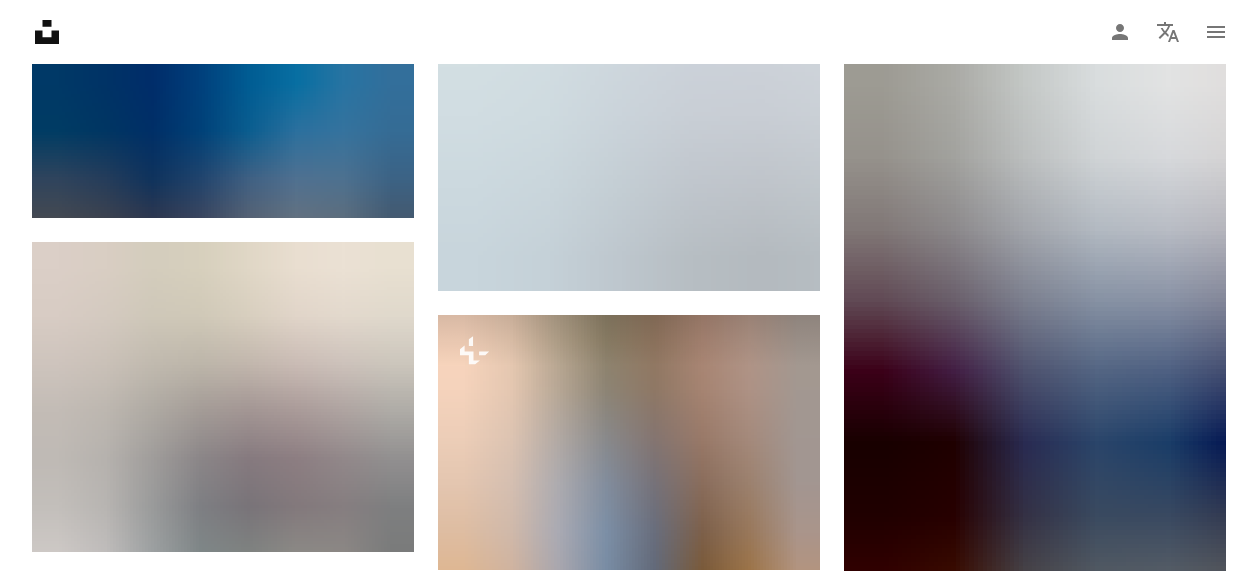 scroll, scrollTop: 8759, scrollLeft: 0, axis: vertical 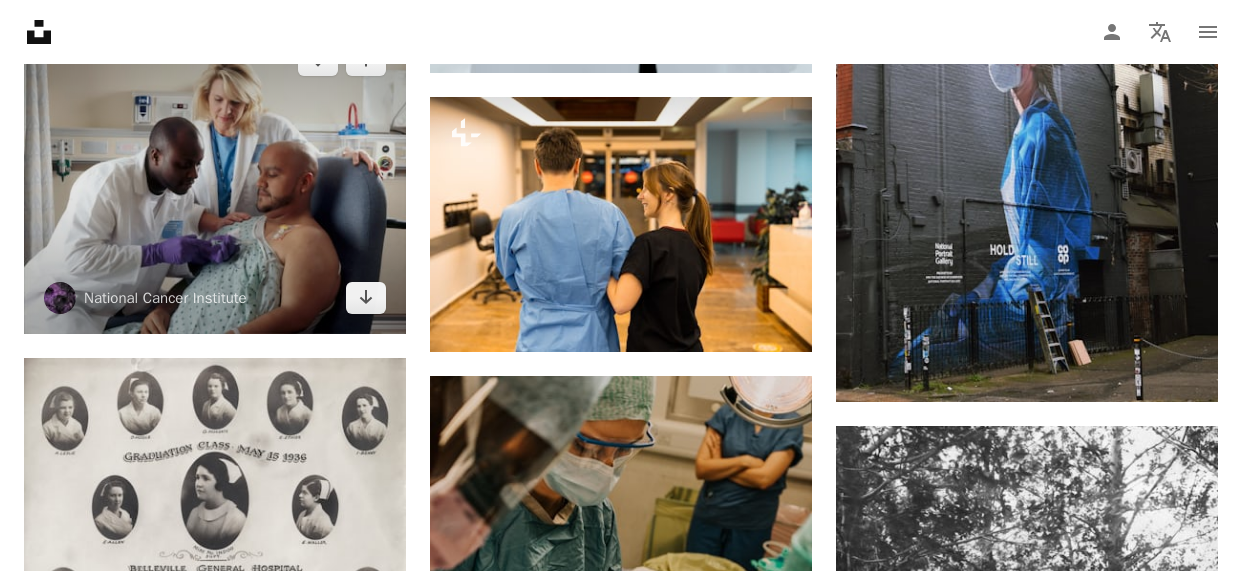 click at bounding box center [215, 178] 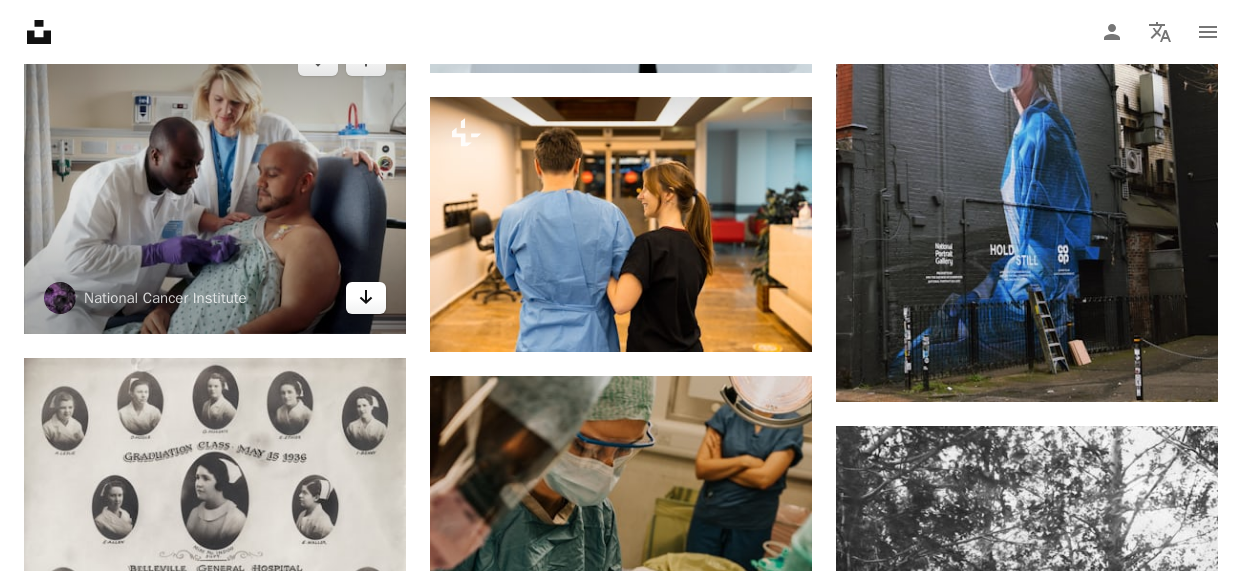 click on "Arrow pointing down" 